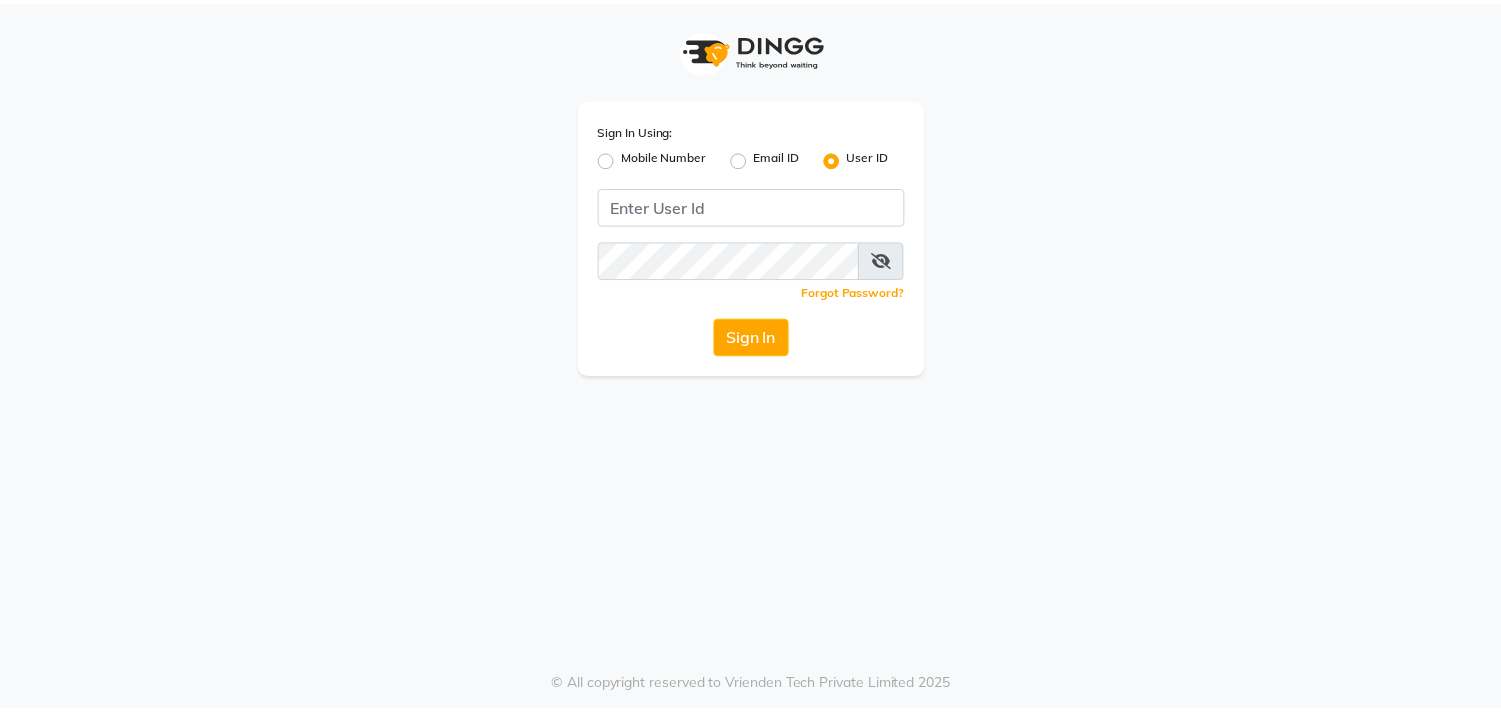scroll, scrollTop: 0, scrollLeft: 0, axis: both 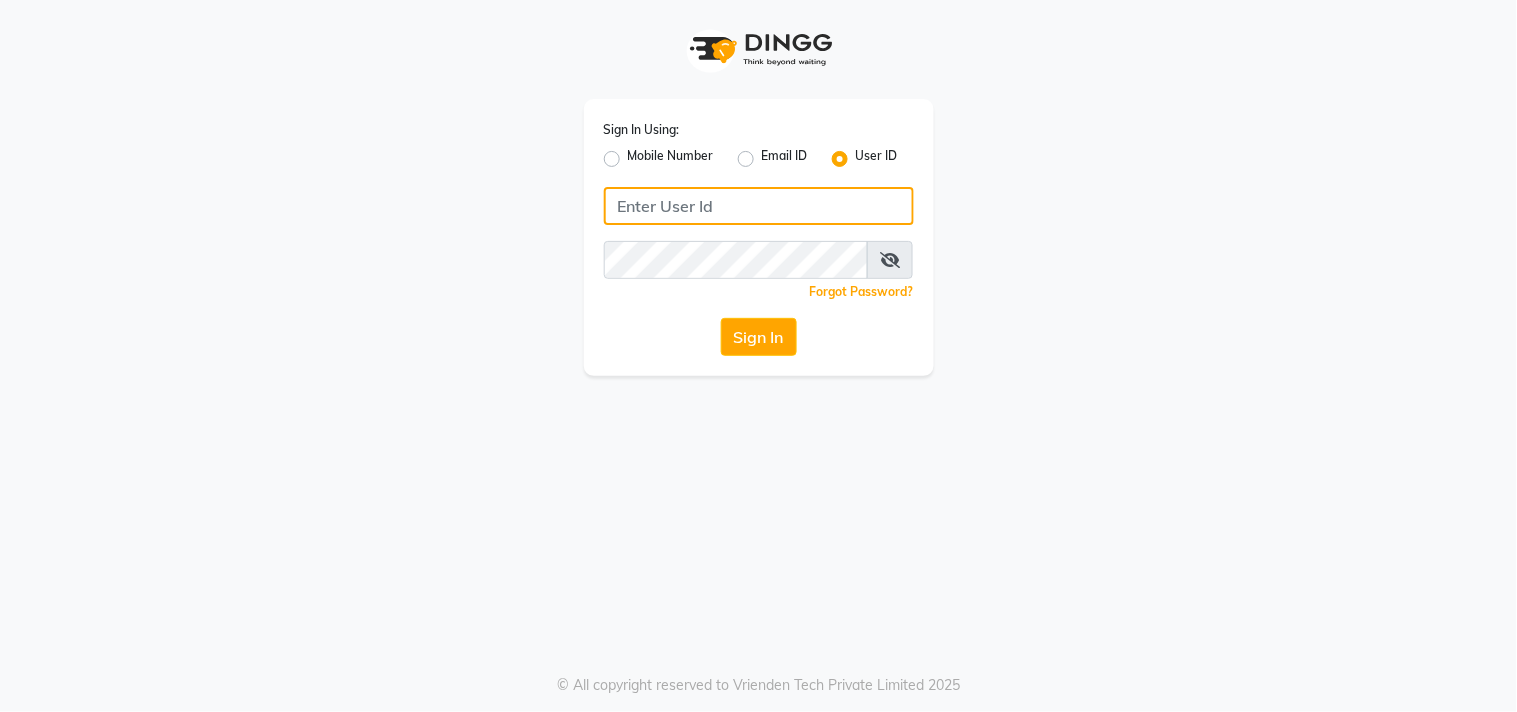 click 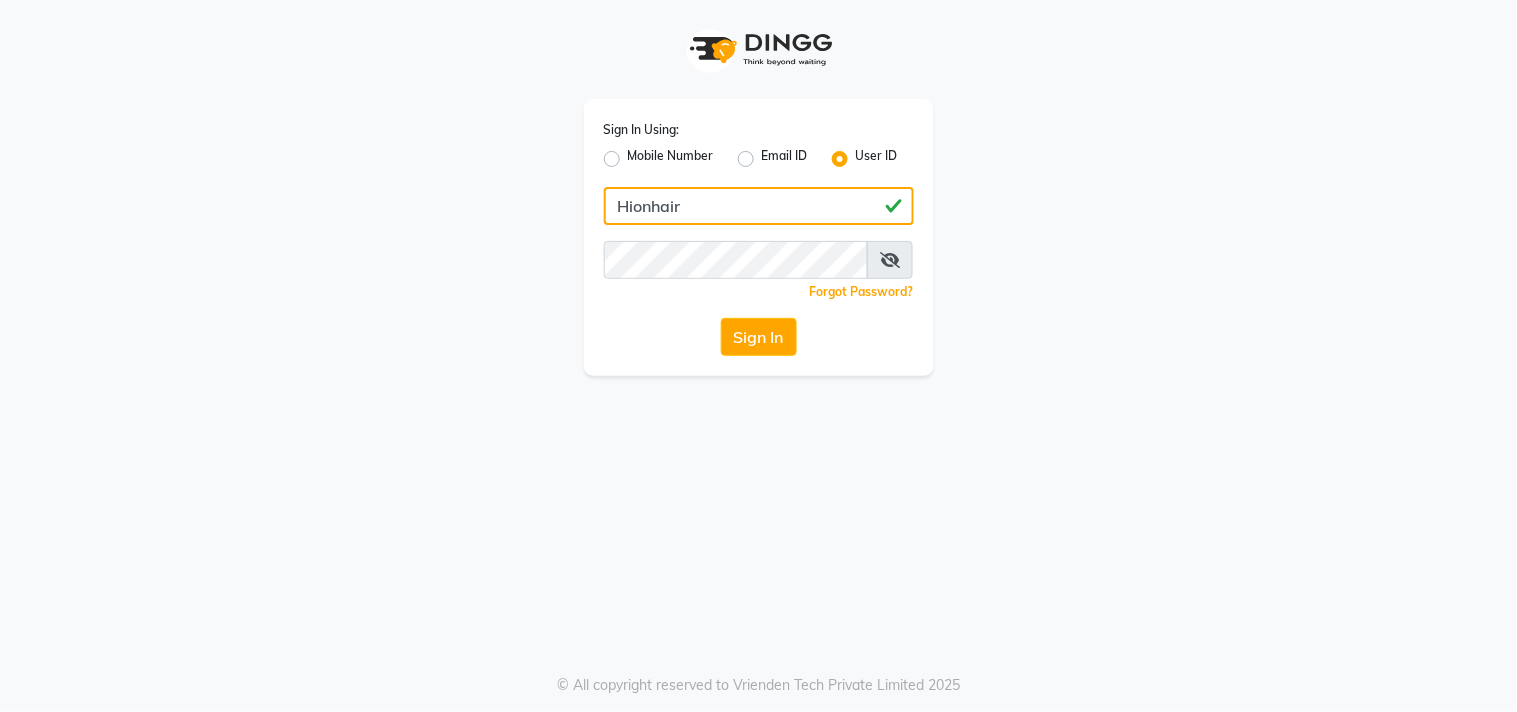 type on "Hionhair" 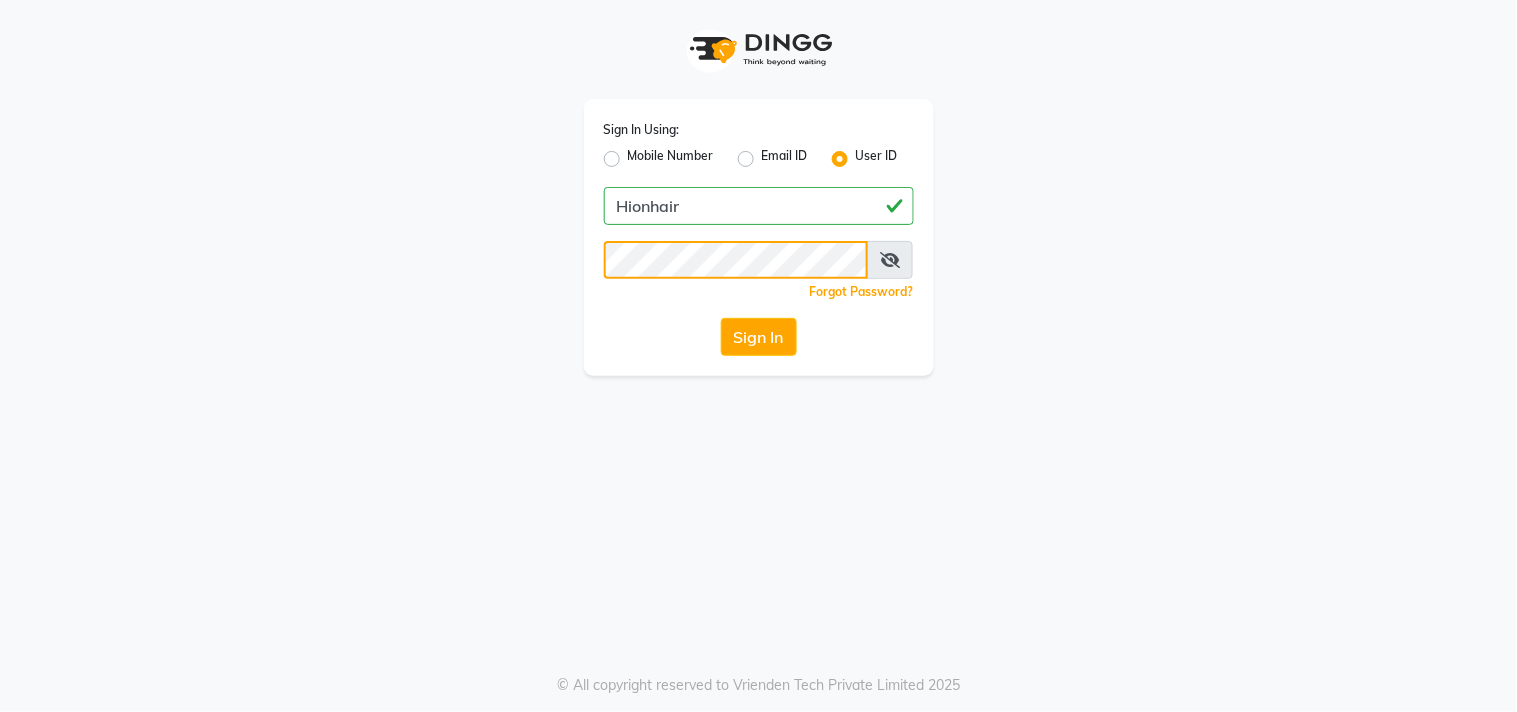 click on "Sign In" 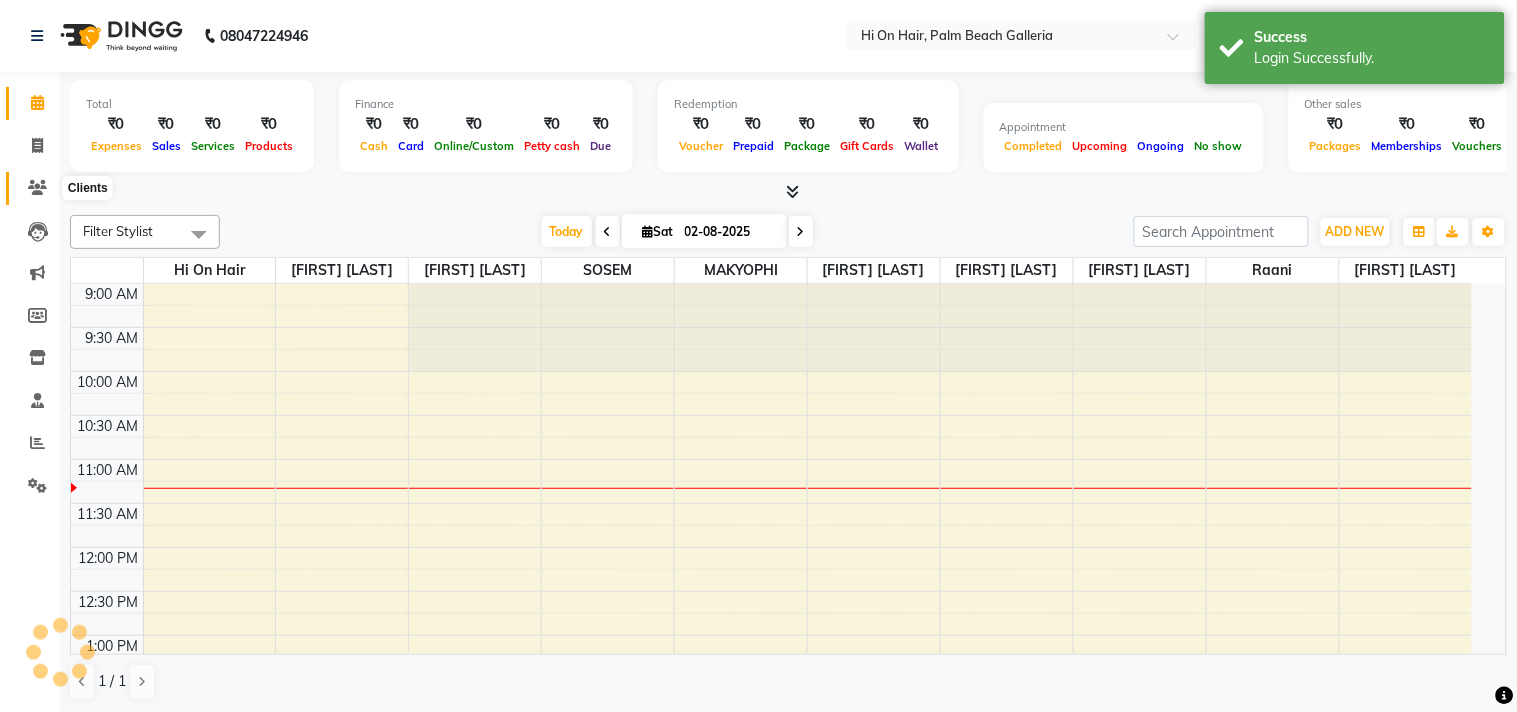 click 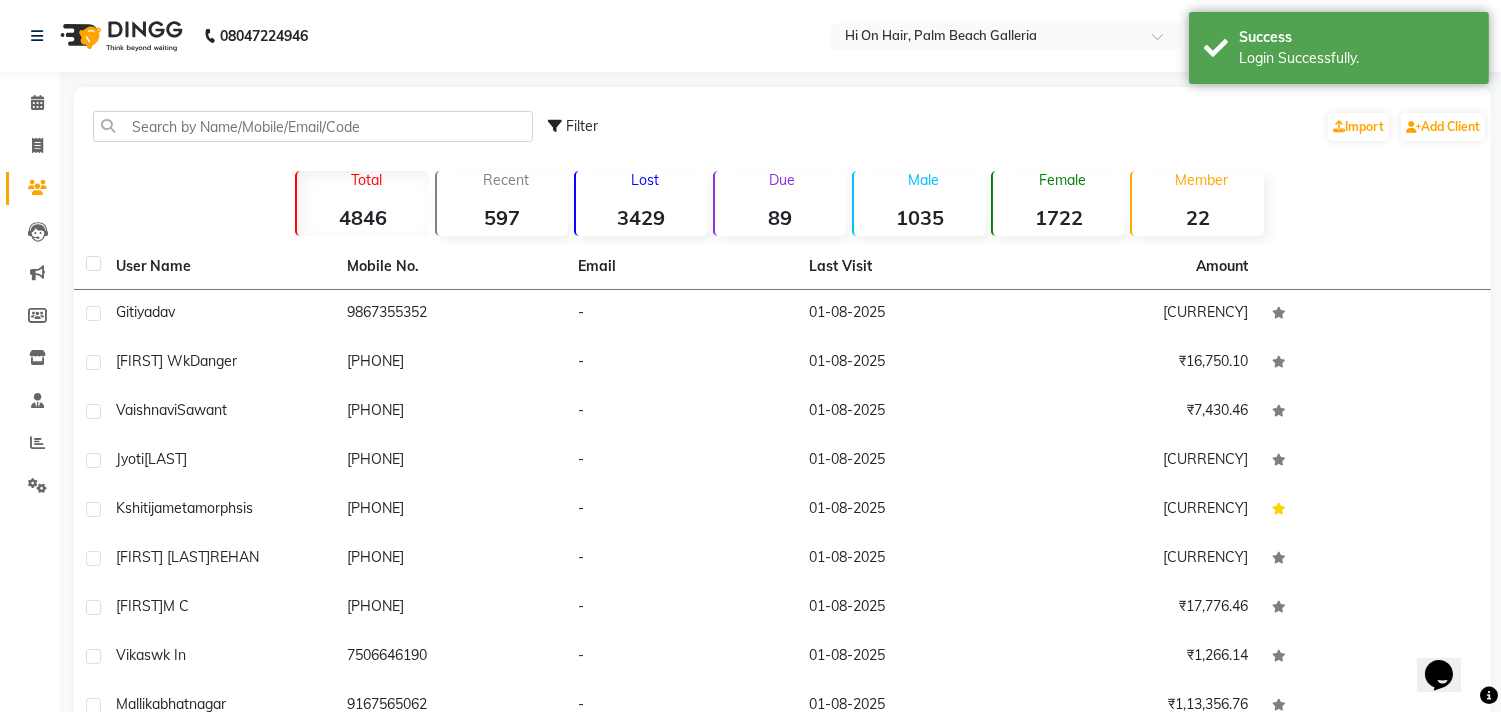 scroll, scrollTop: 0, scrollLeft: 0, axis: both 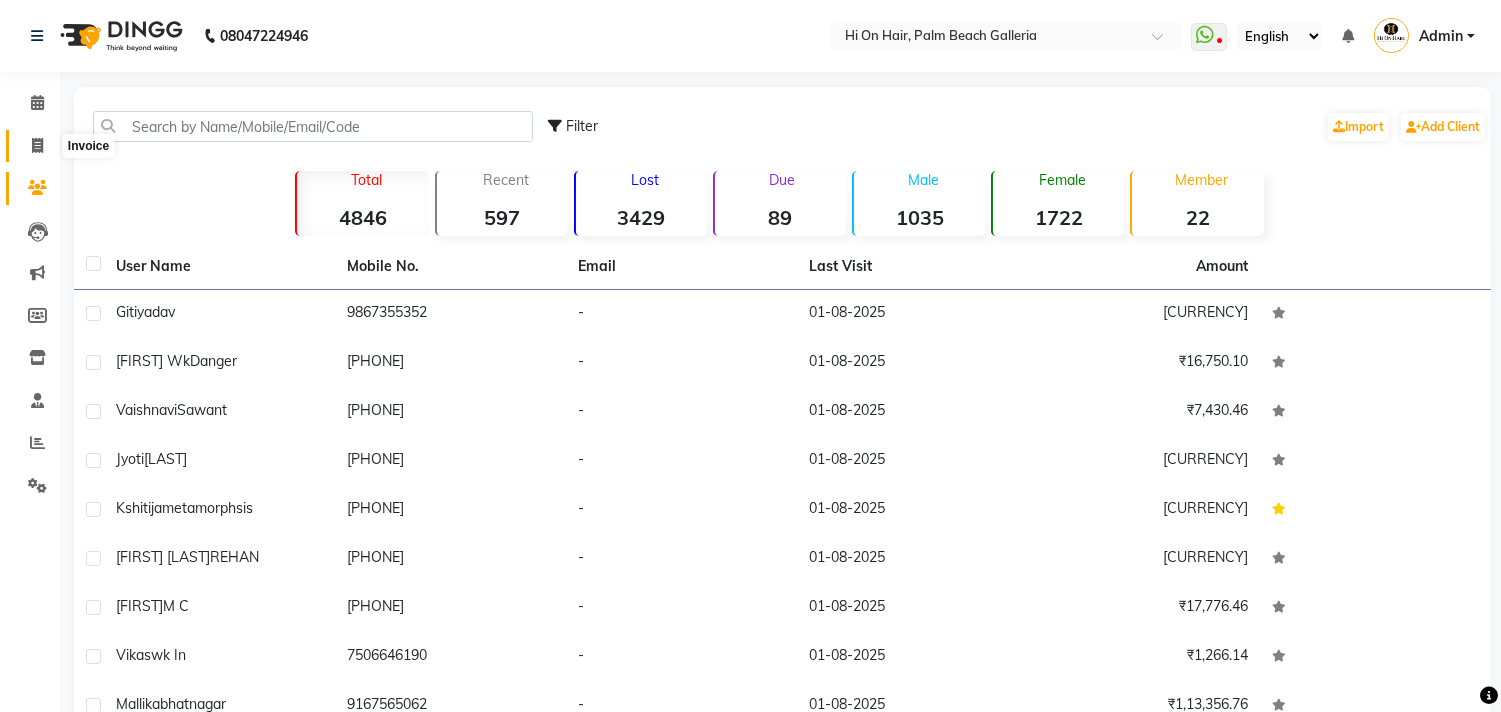 click 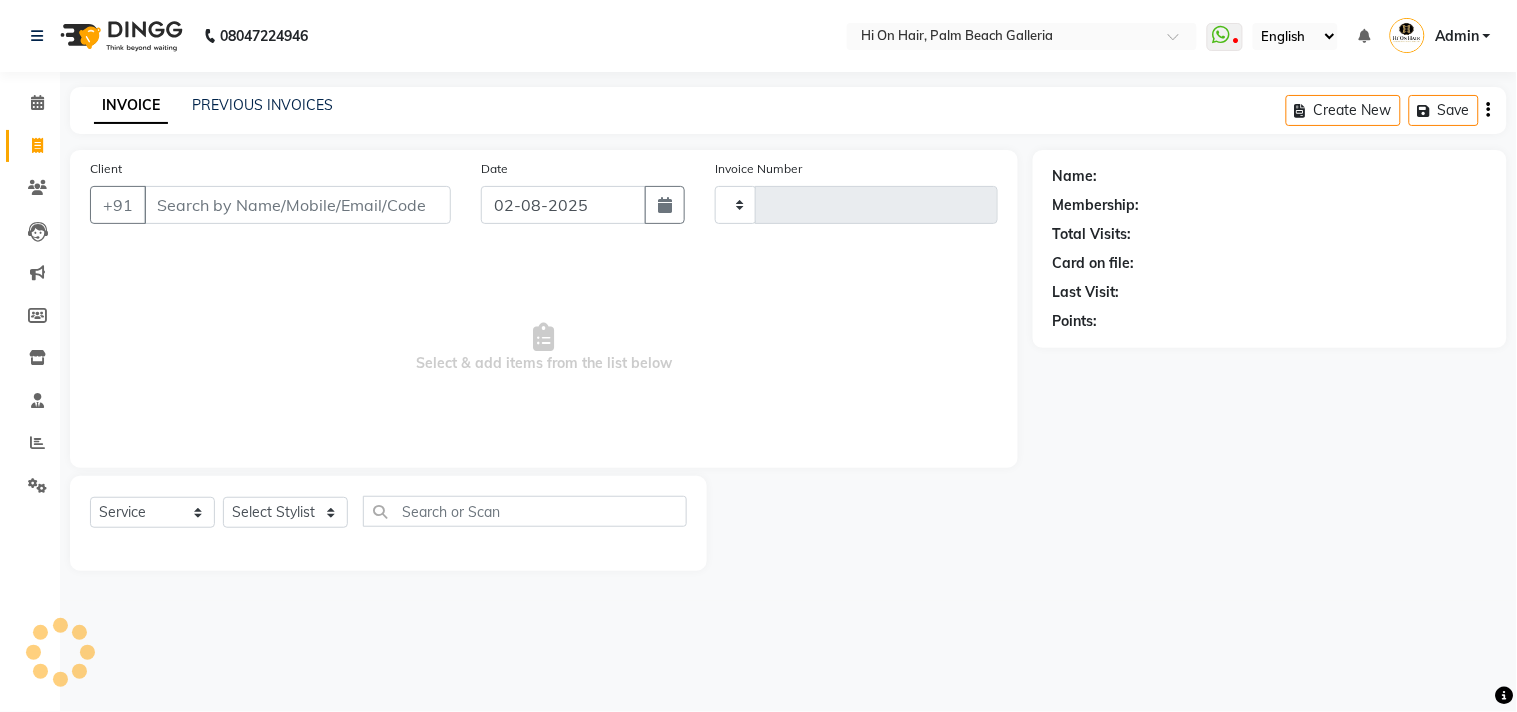 type on "1463" 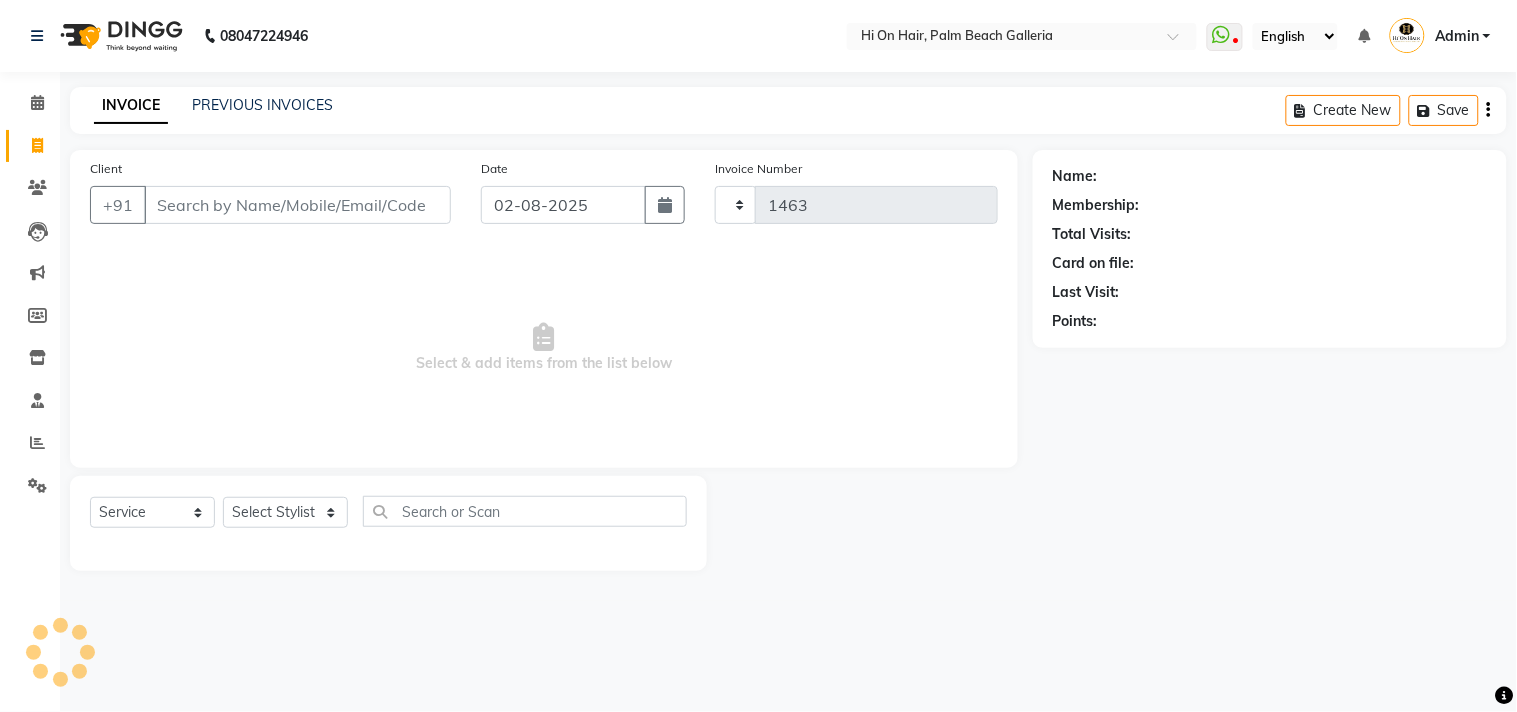 select on "535" 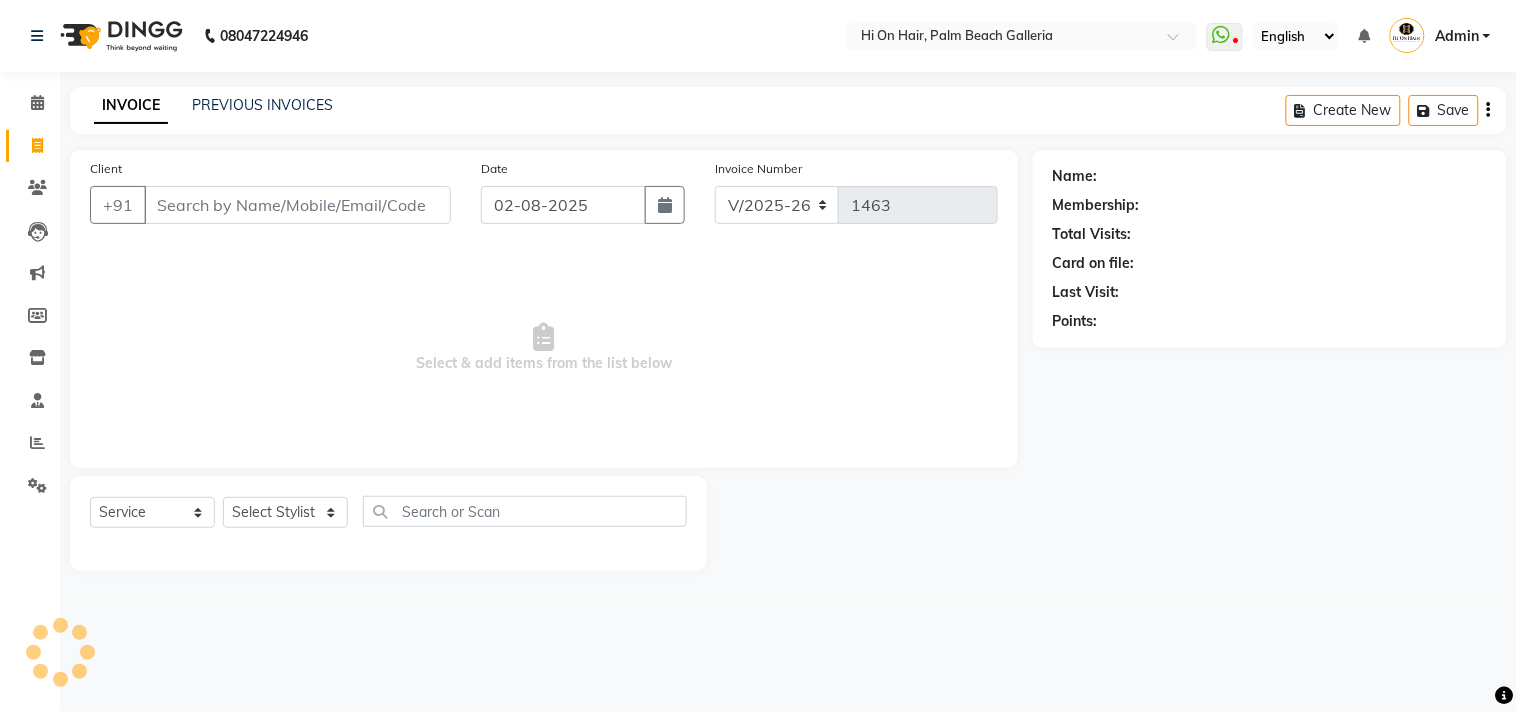 click on "PREVIOUS INVOICES" 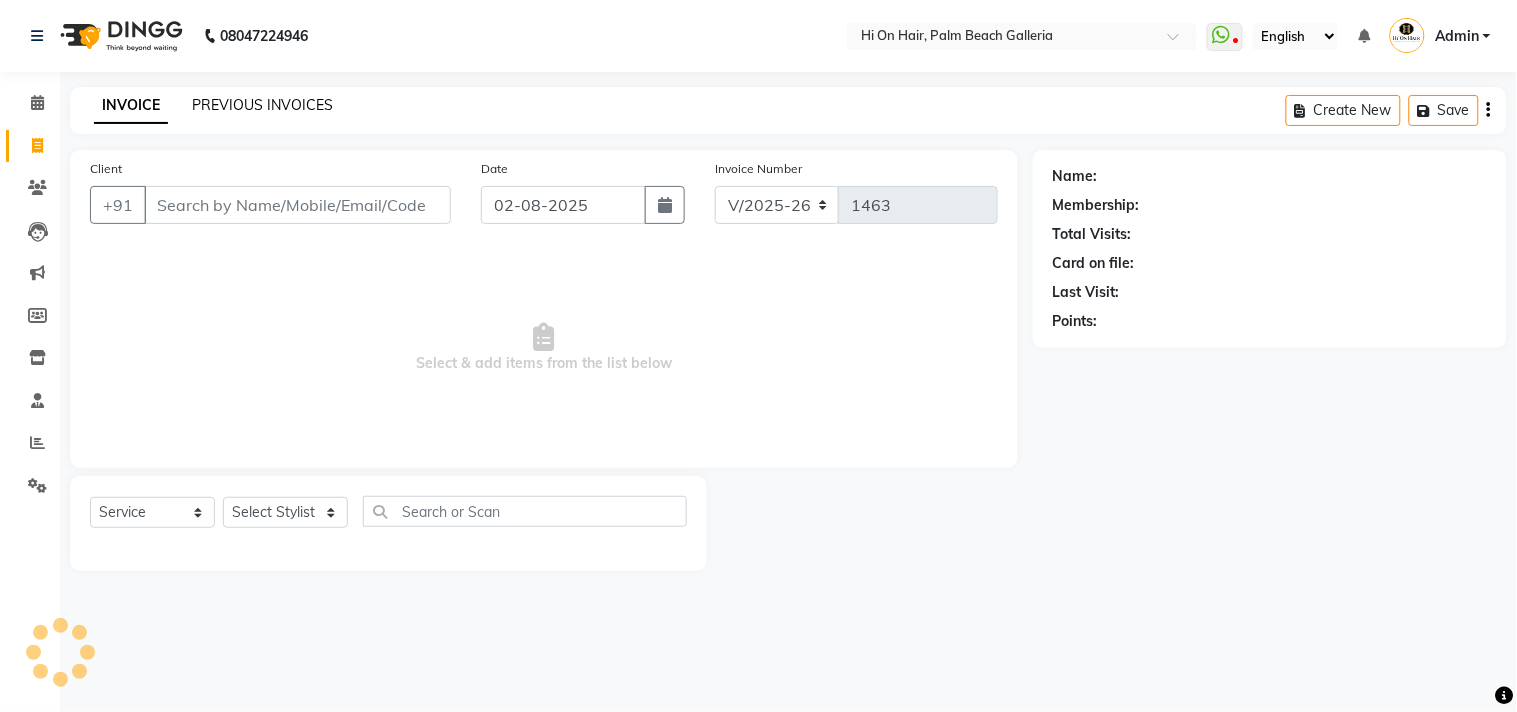 click on "PREVIOUS INVOICES" 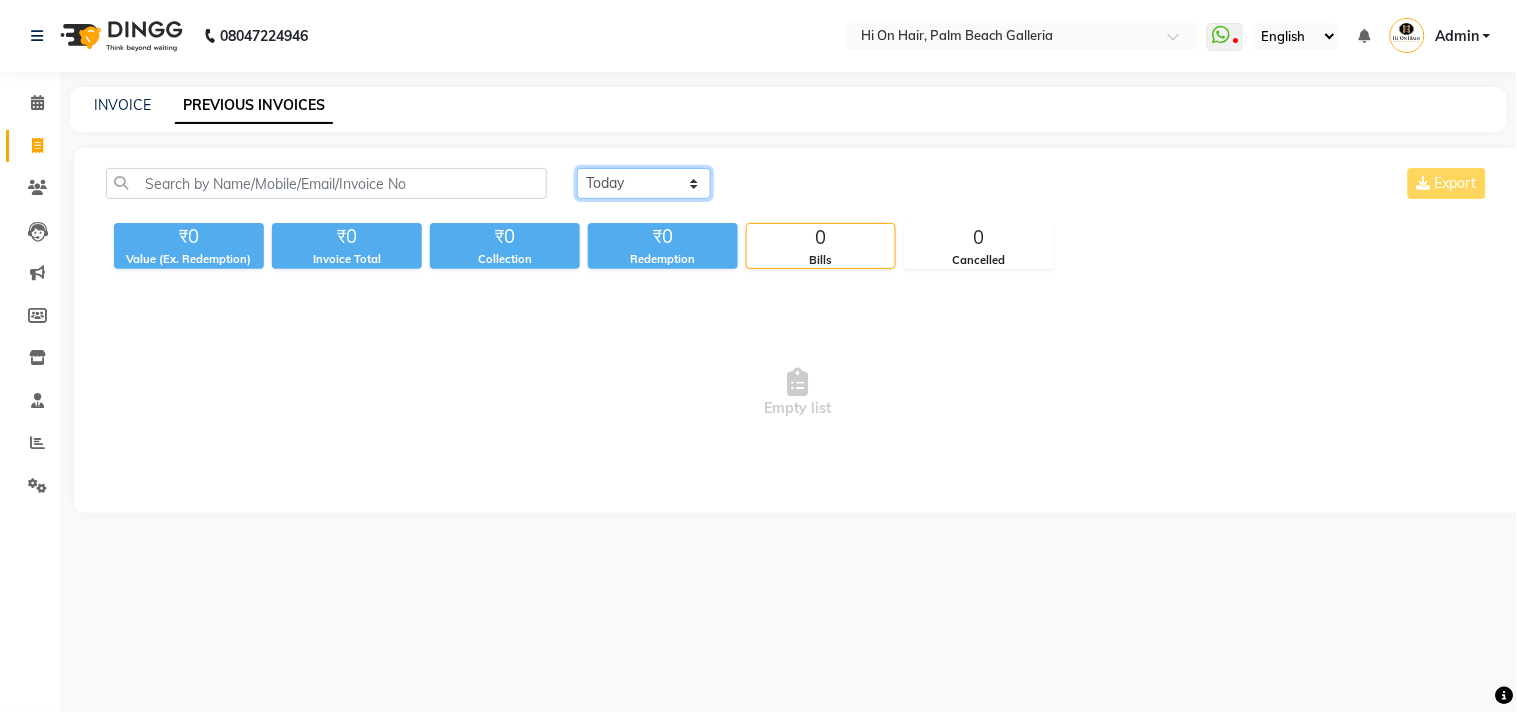 click on "Today Yesterday Custom Range" 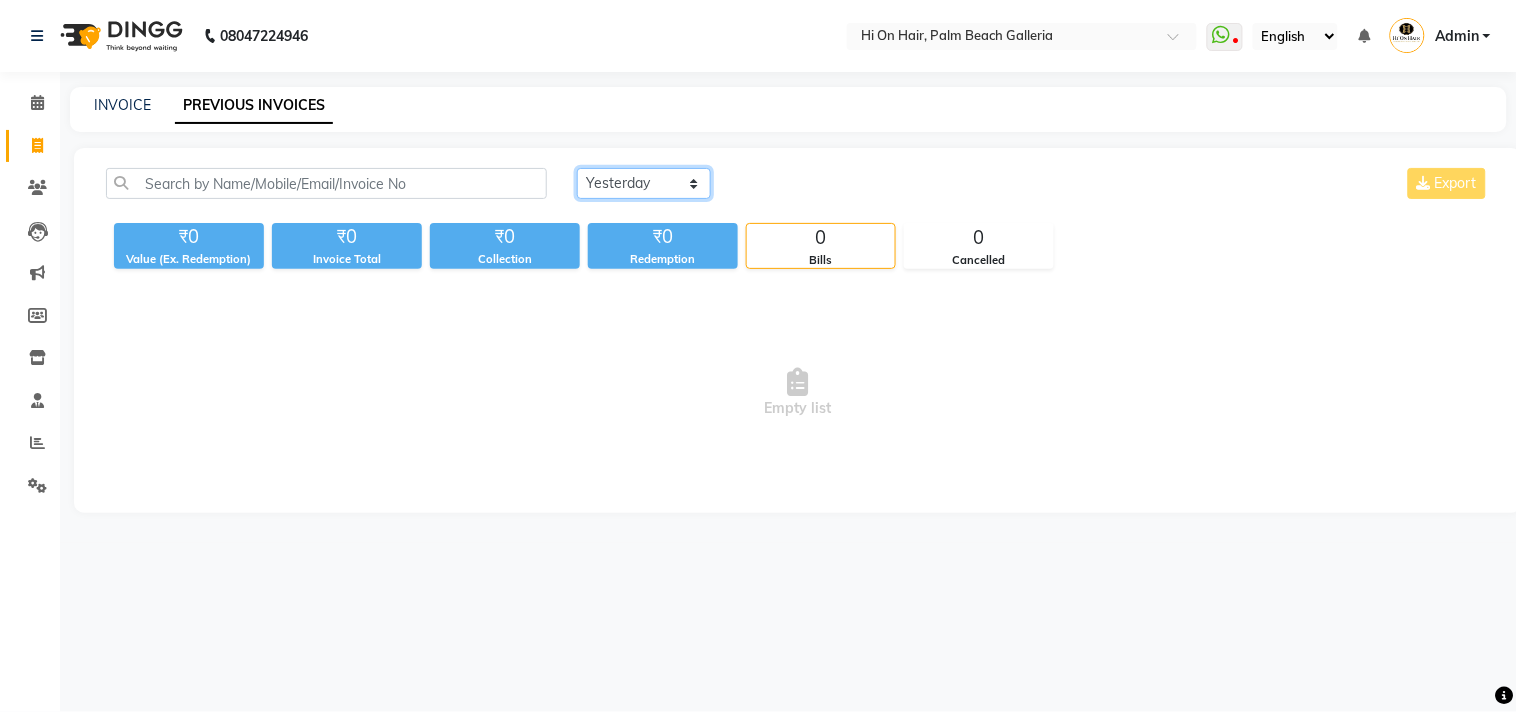 click on "Today Yesterday Custom Range" 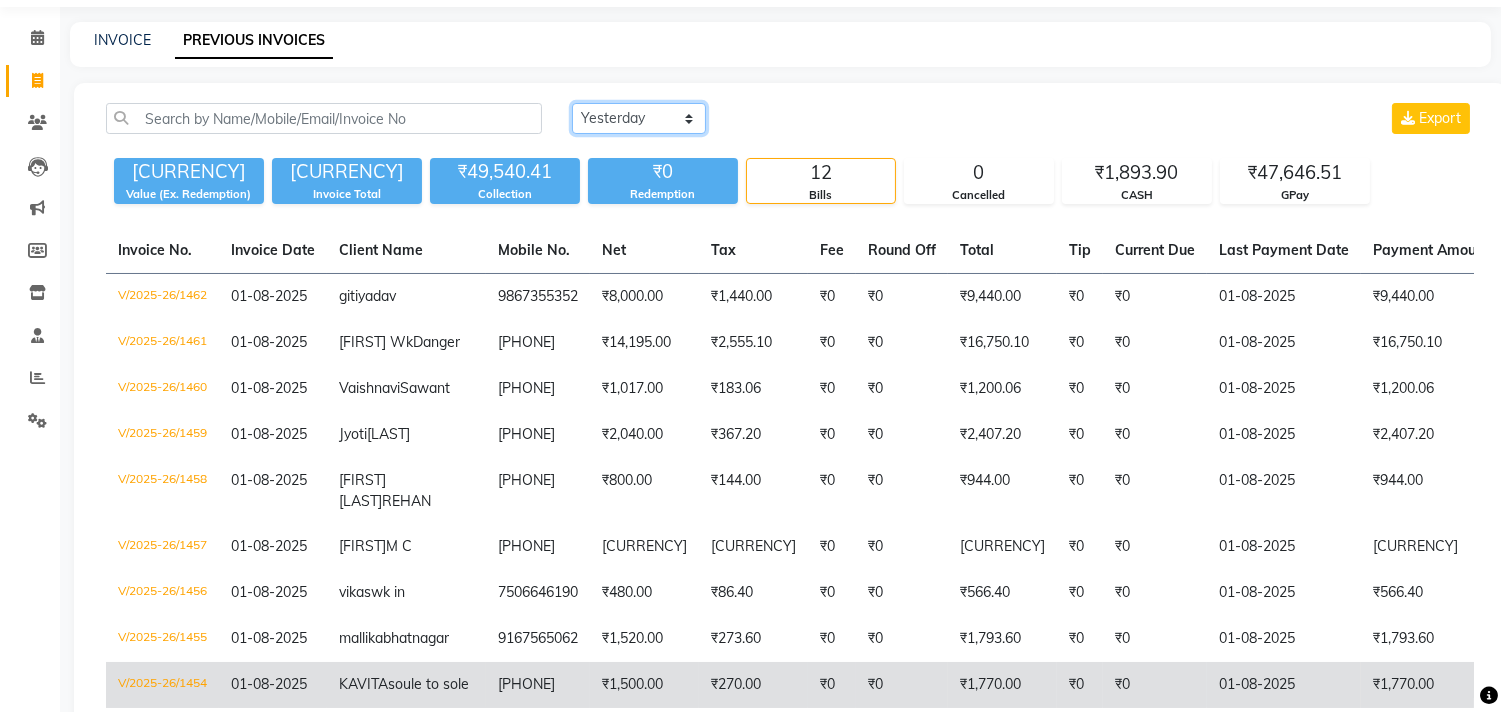 scroll, scrollTop: 61, scrollLeft: 0, axis: vertical 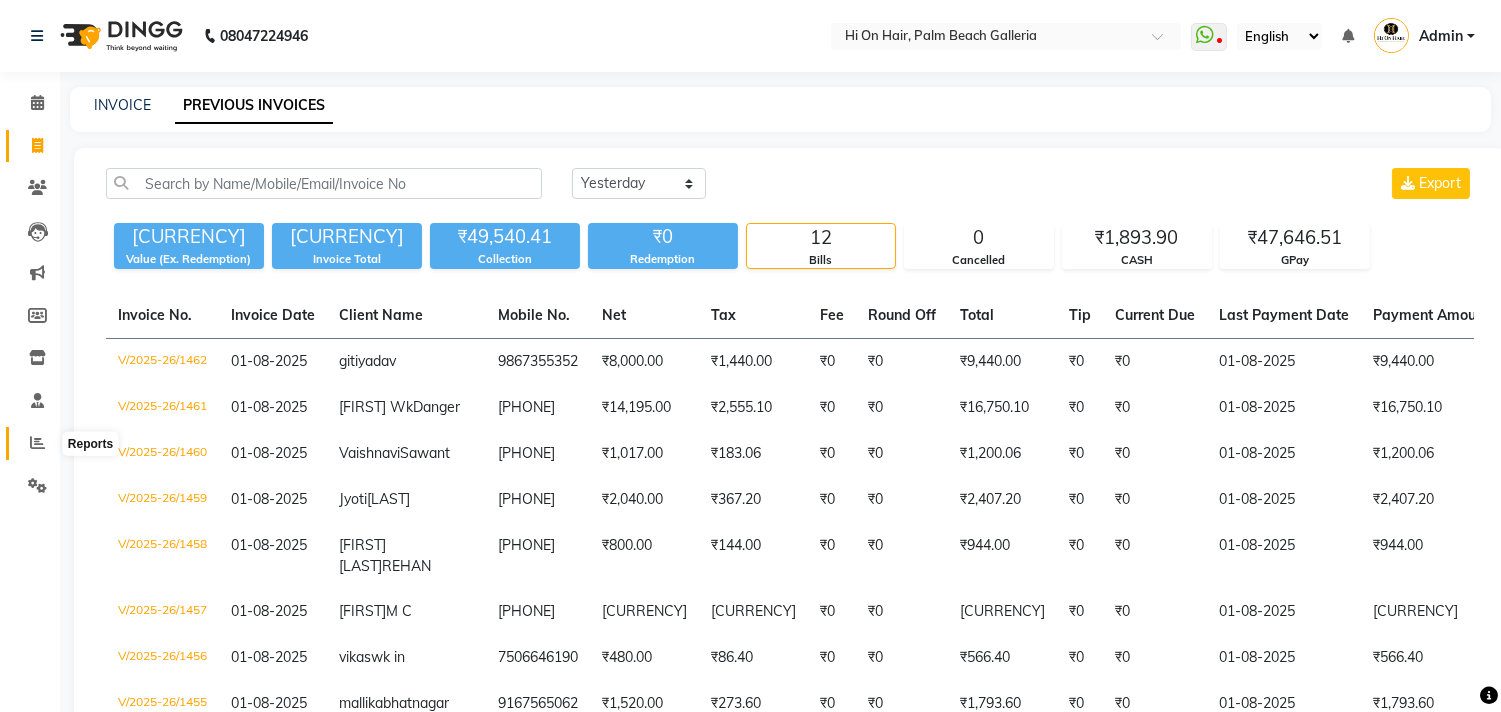 click 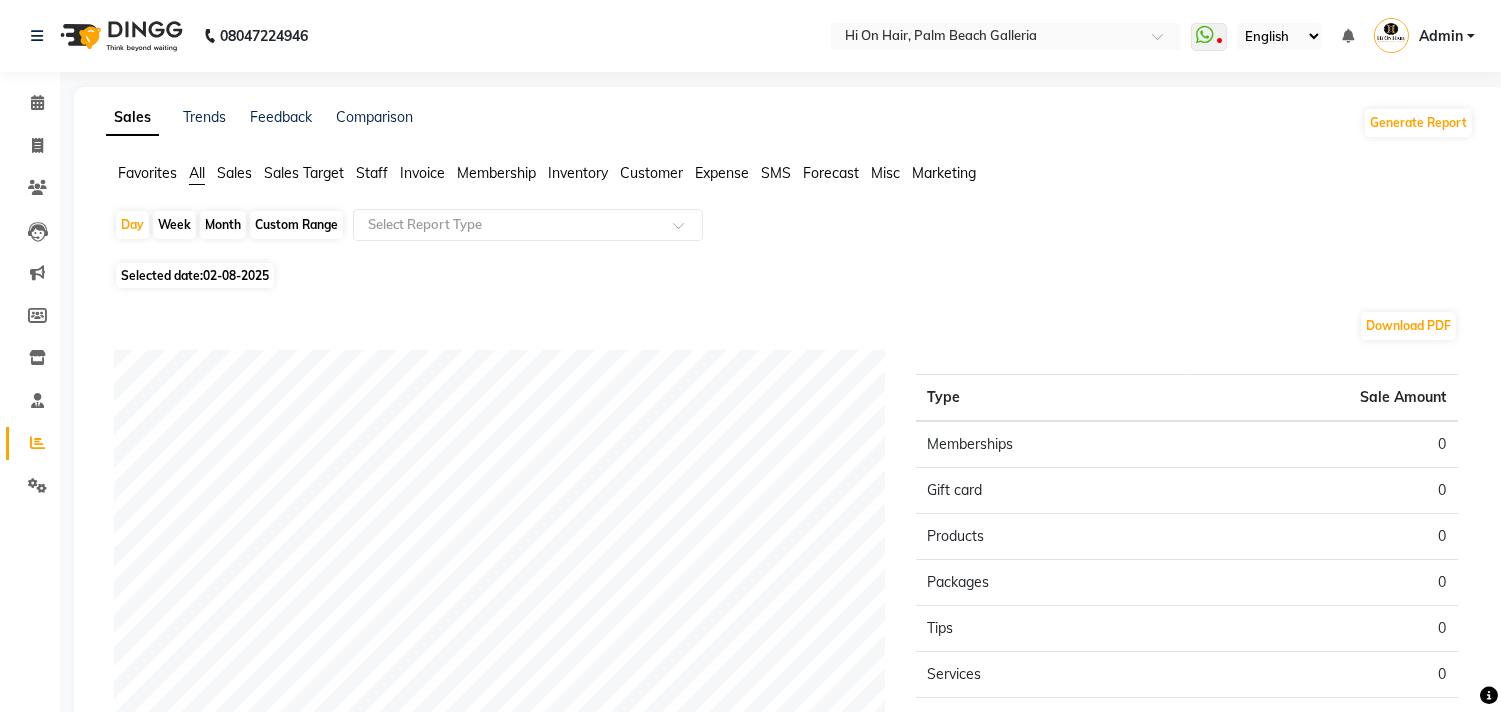 click on "Month" 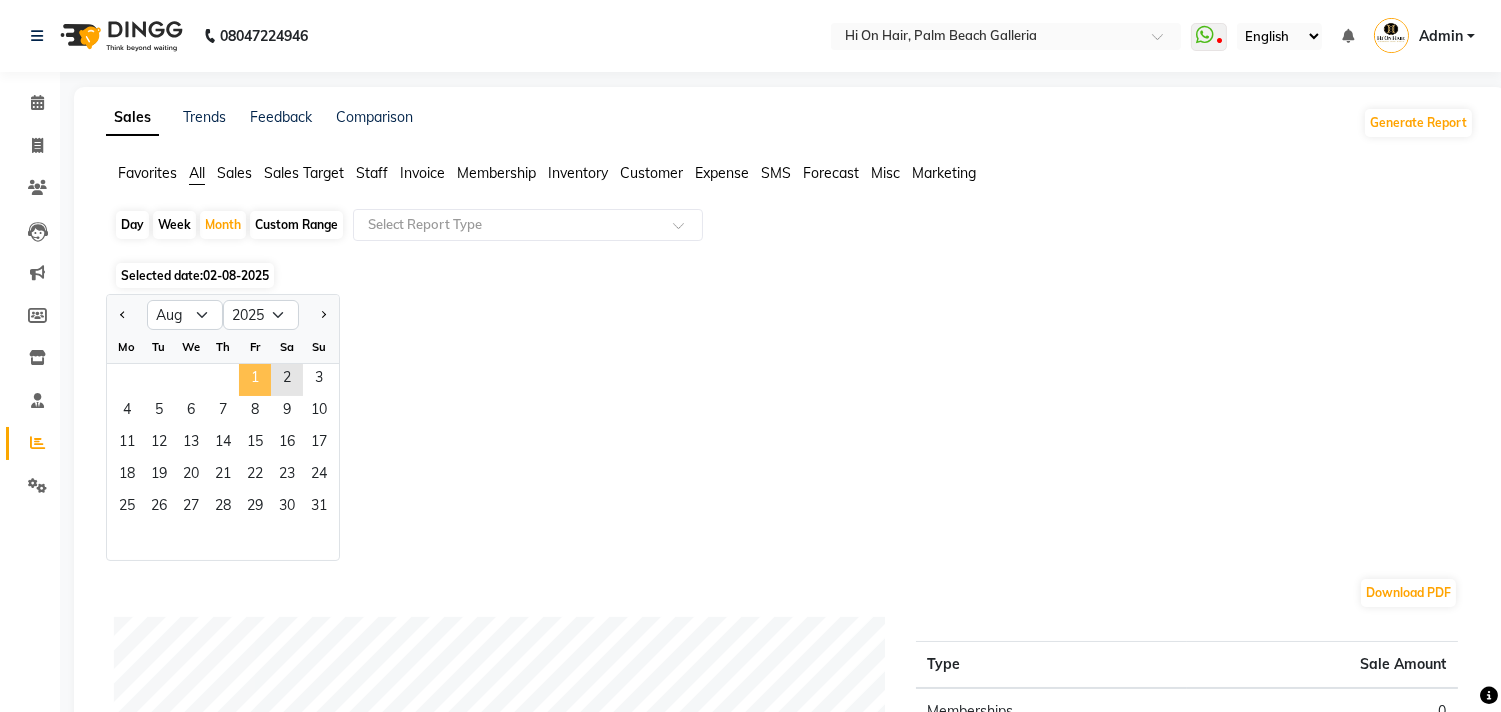 click on "1" 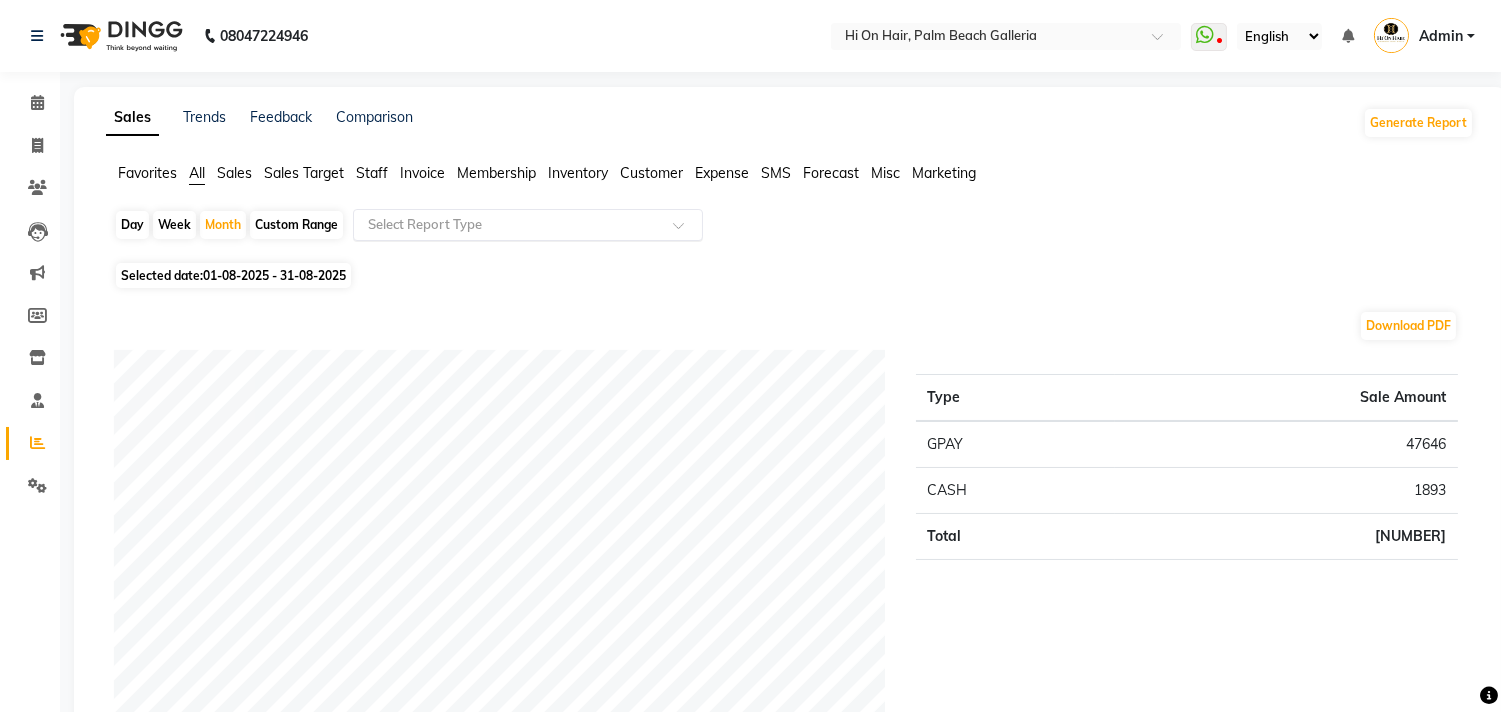 click on "Select Report Type" 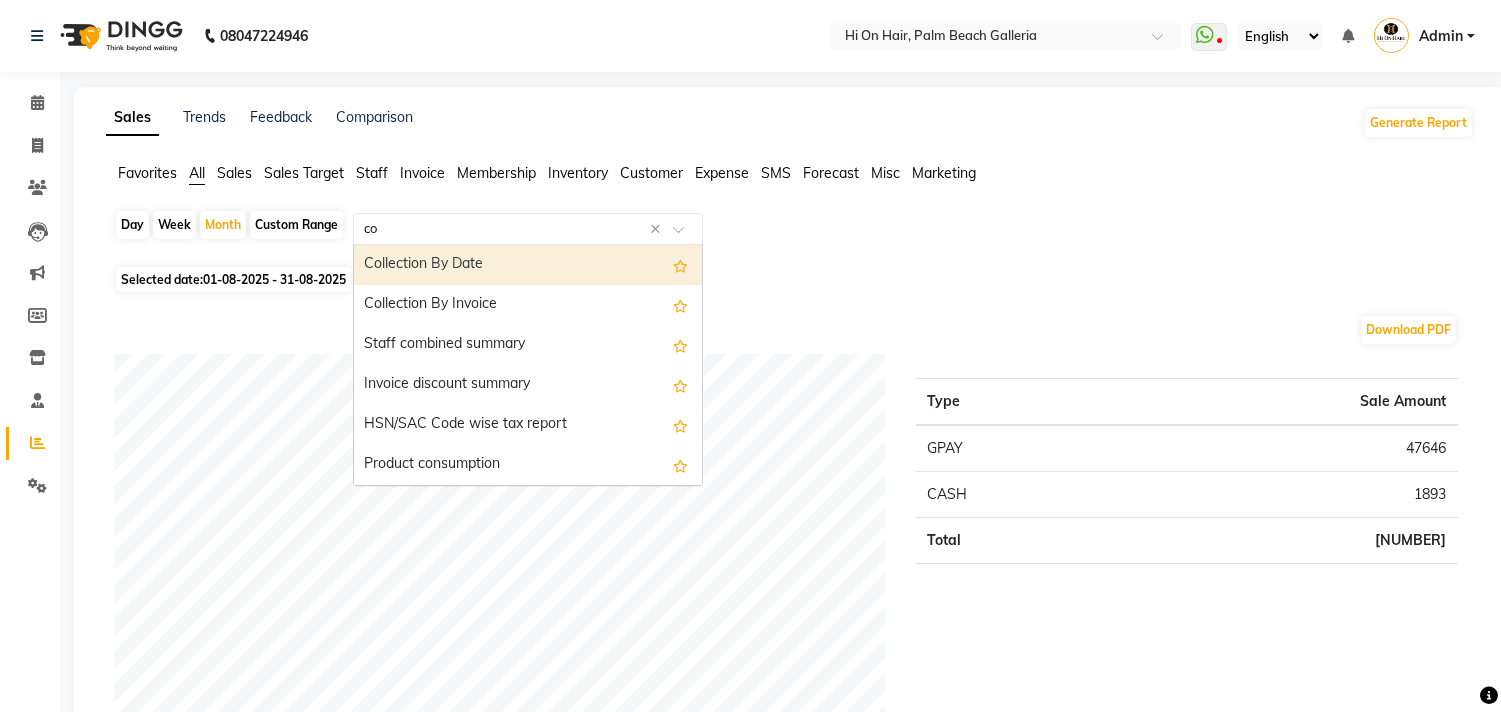 type on "com" 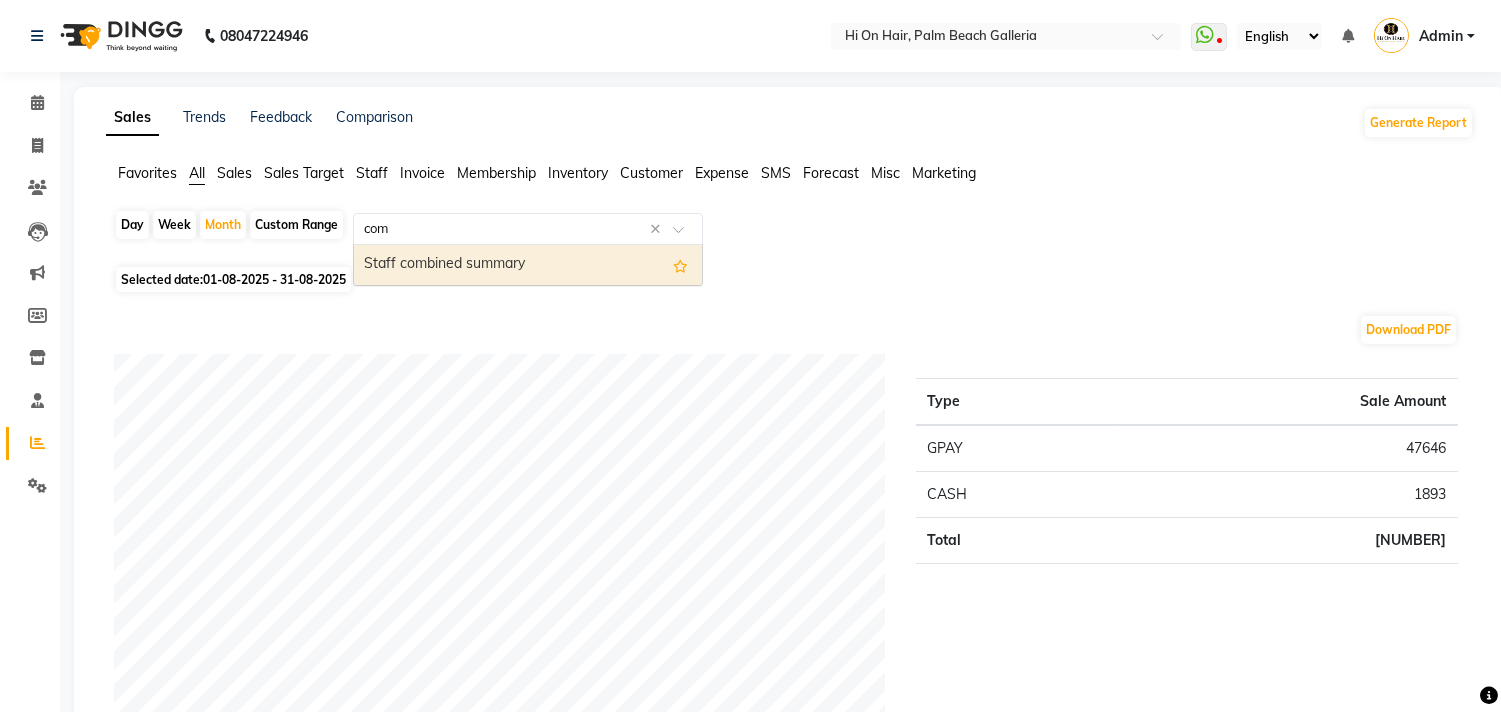 click on "Staff combined summary" at bounding box center [528, 265] 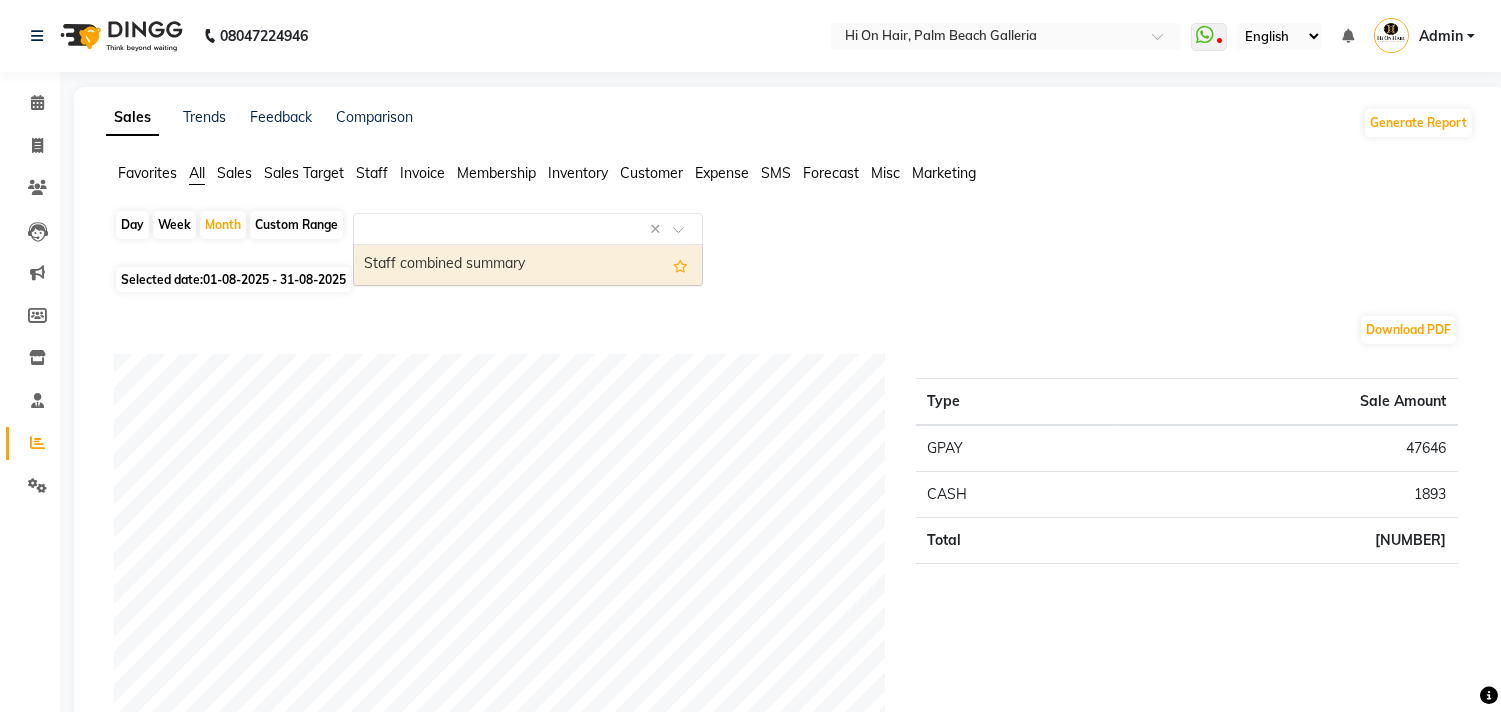 select on "full_report" 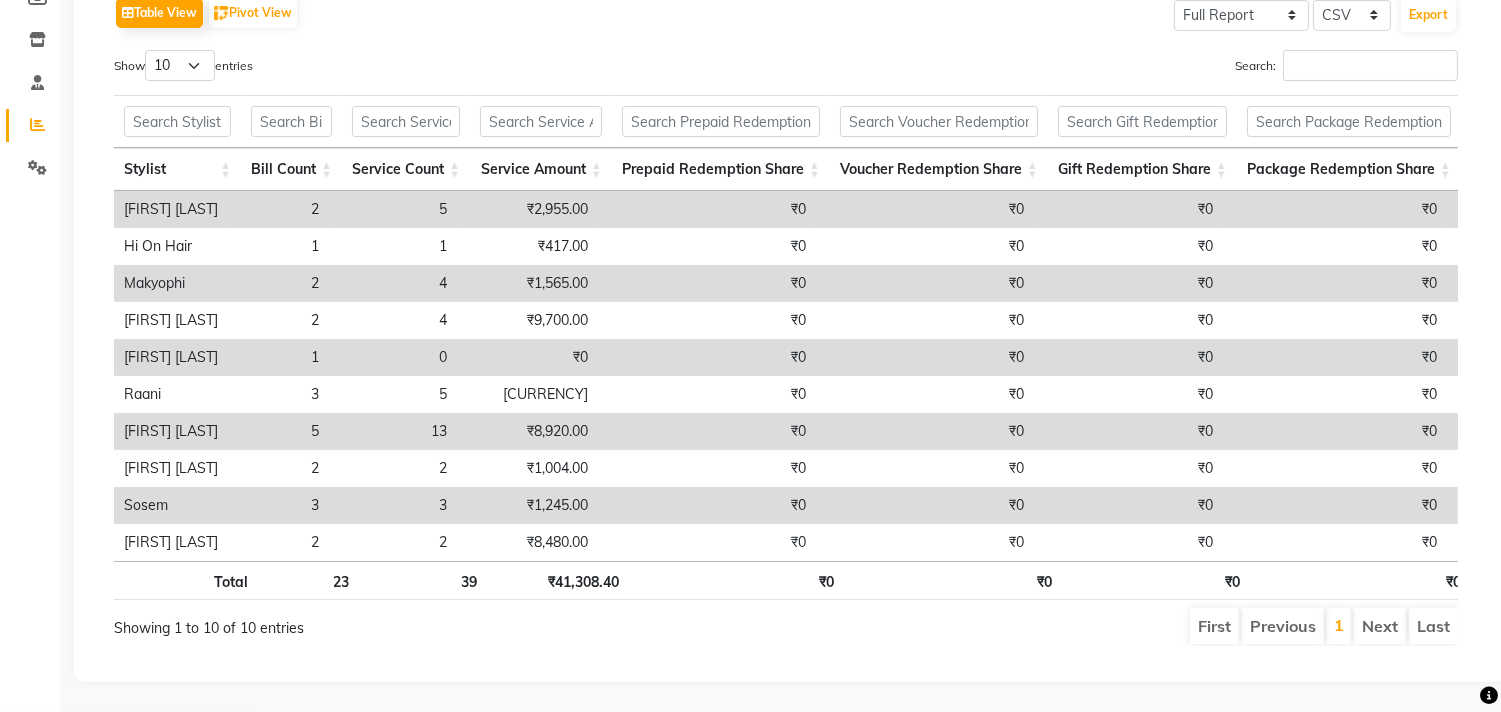 scroll, scrollTop: 333, scrollLeft: 0, axis: vertical 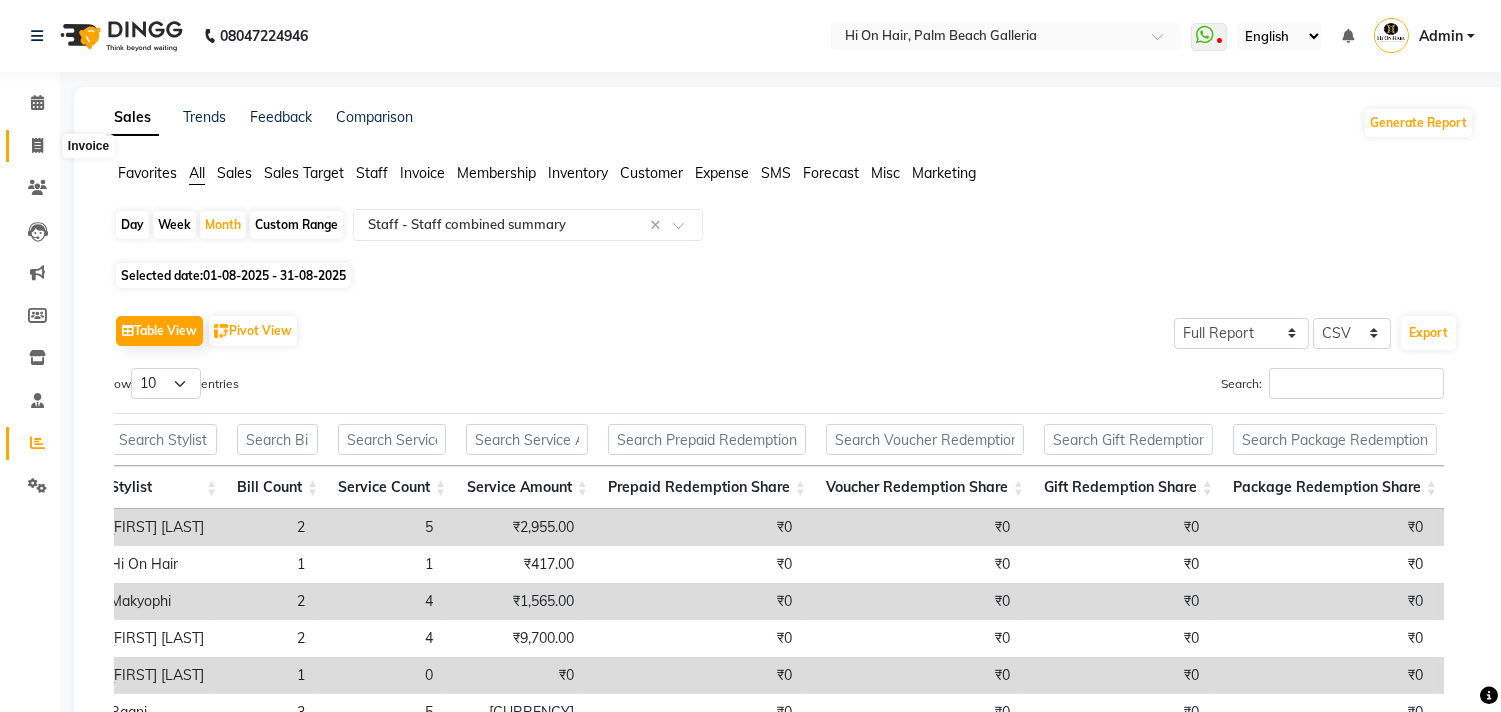 click 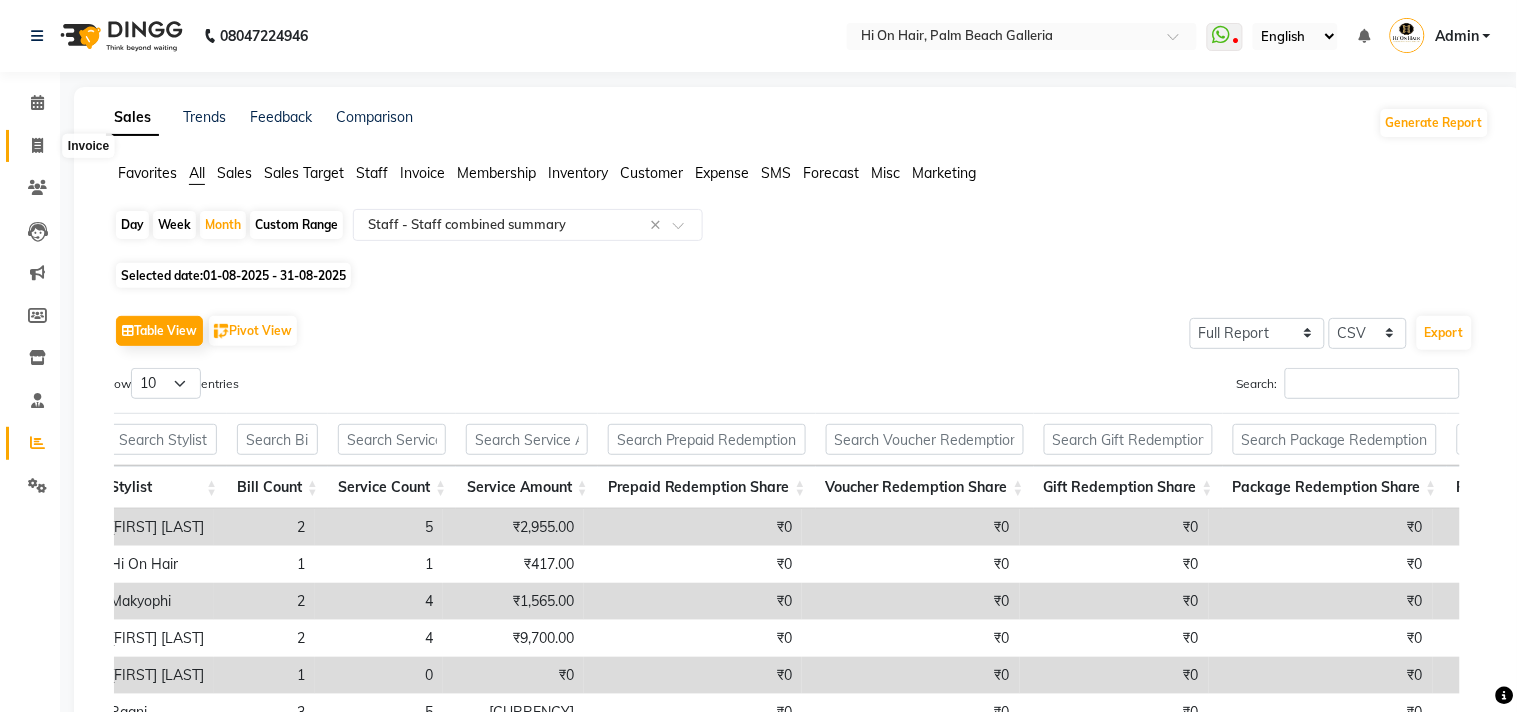 select on "535" 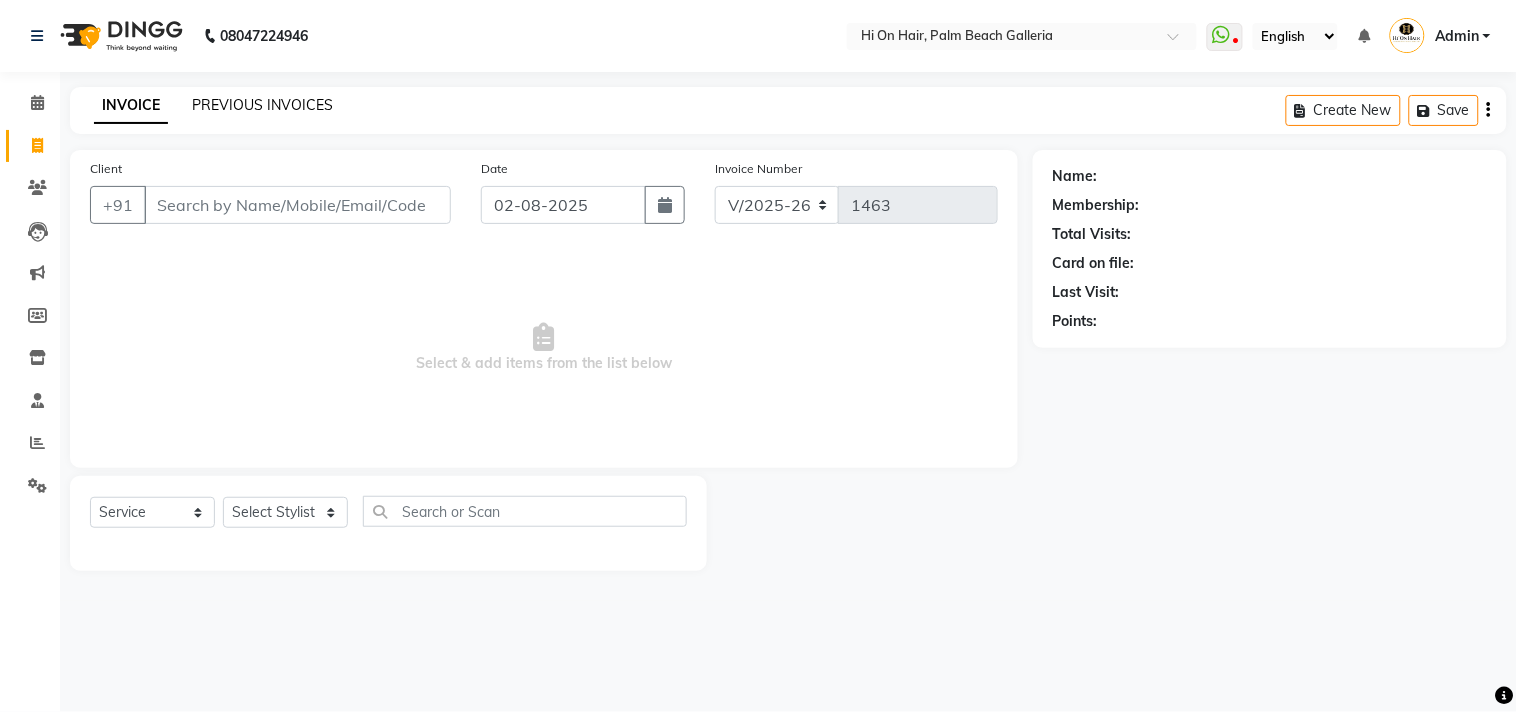 click on "PREVIOUS INVOICES" 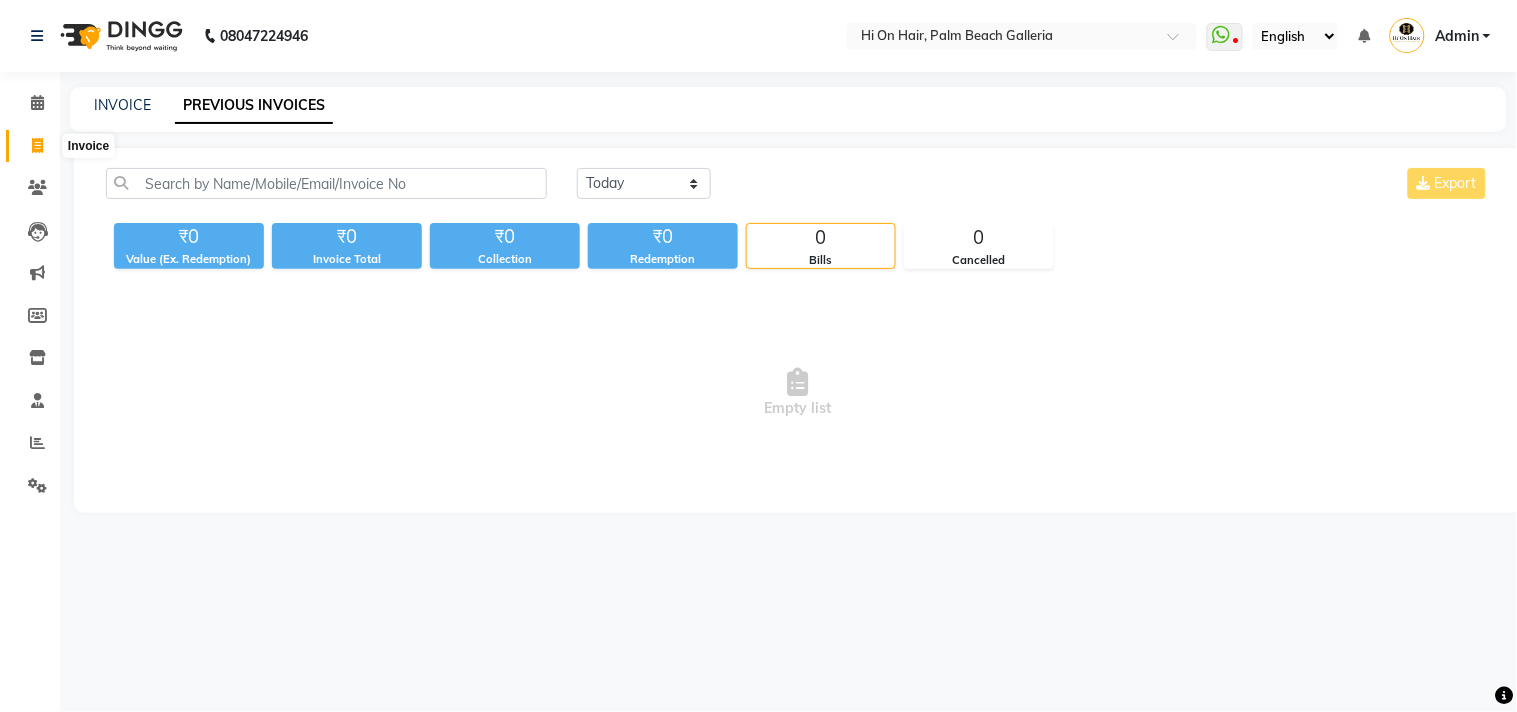 click 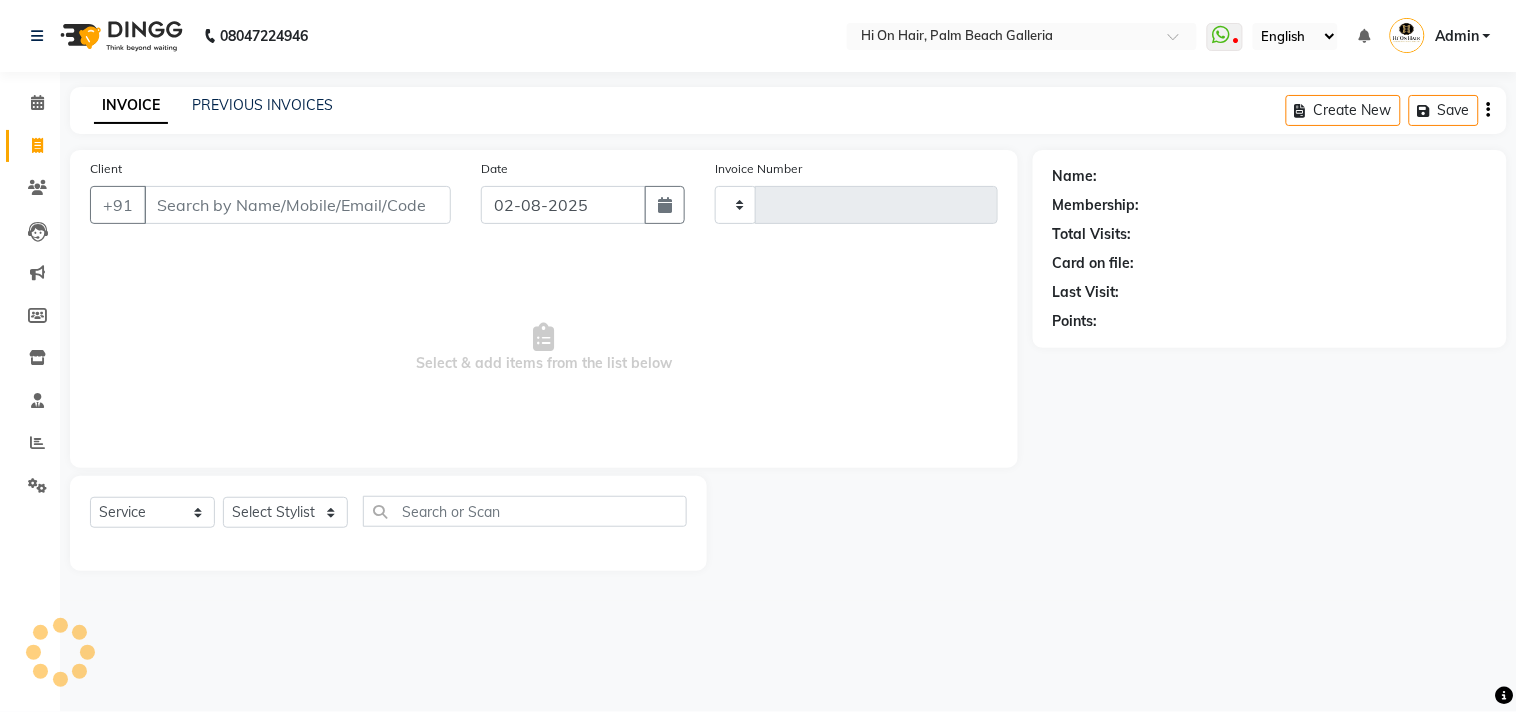type on "1463" 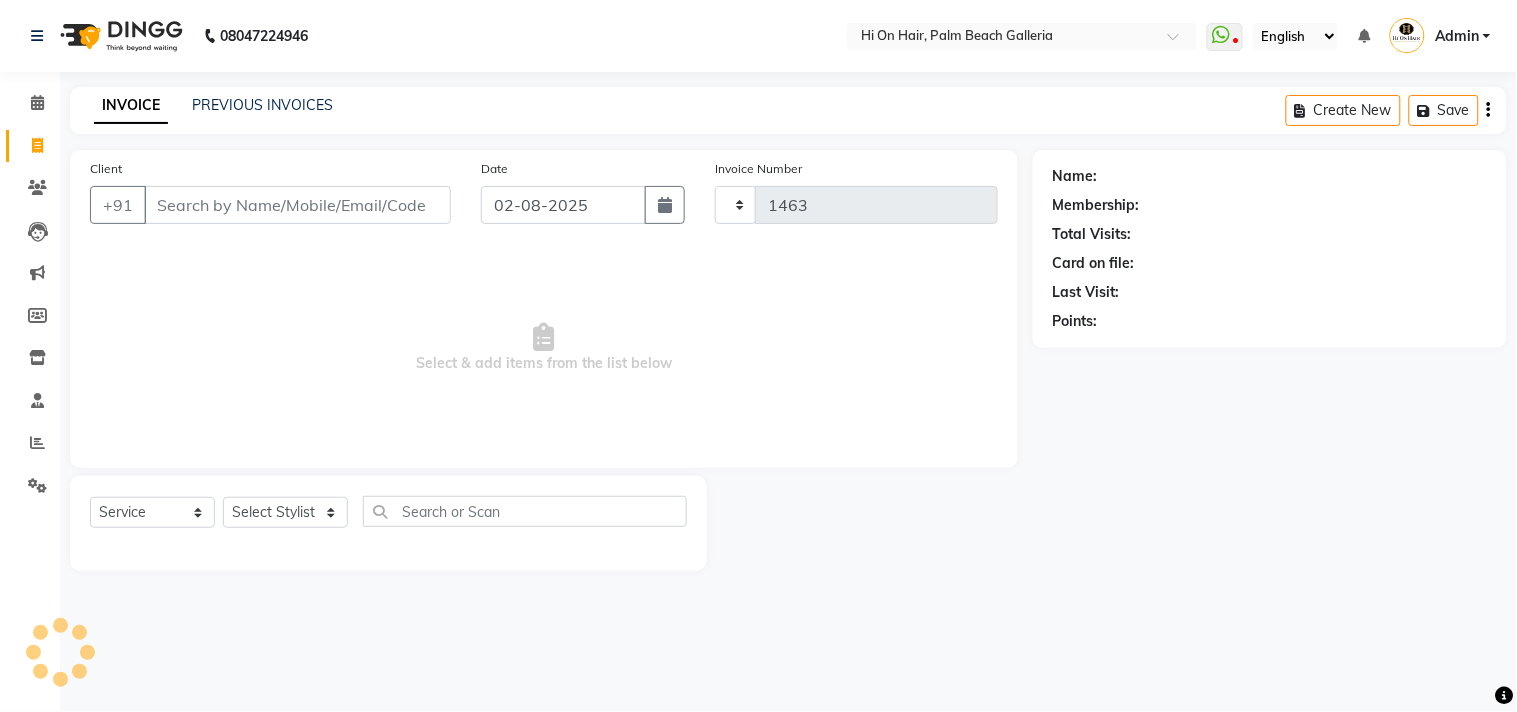 select on "535" 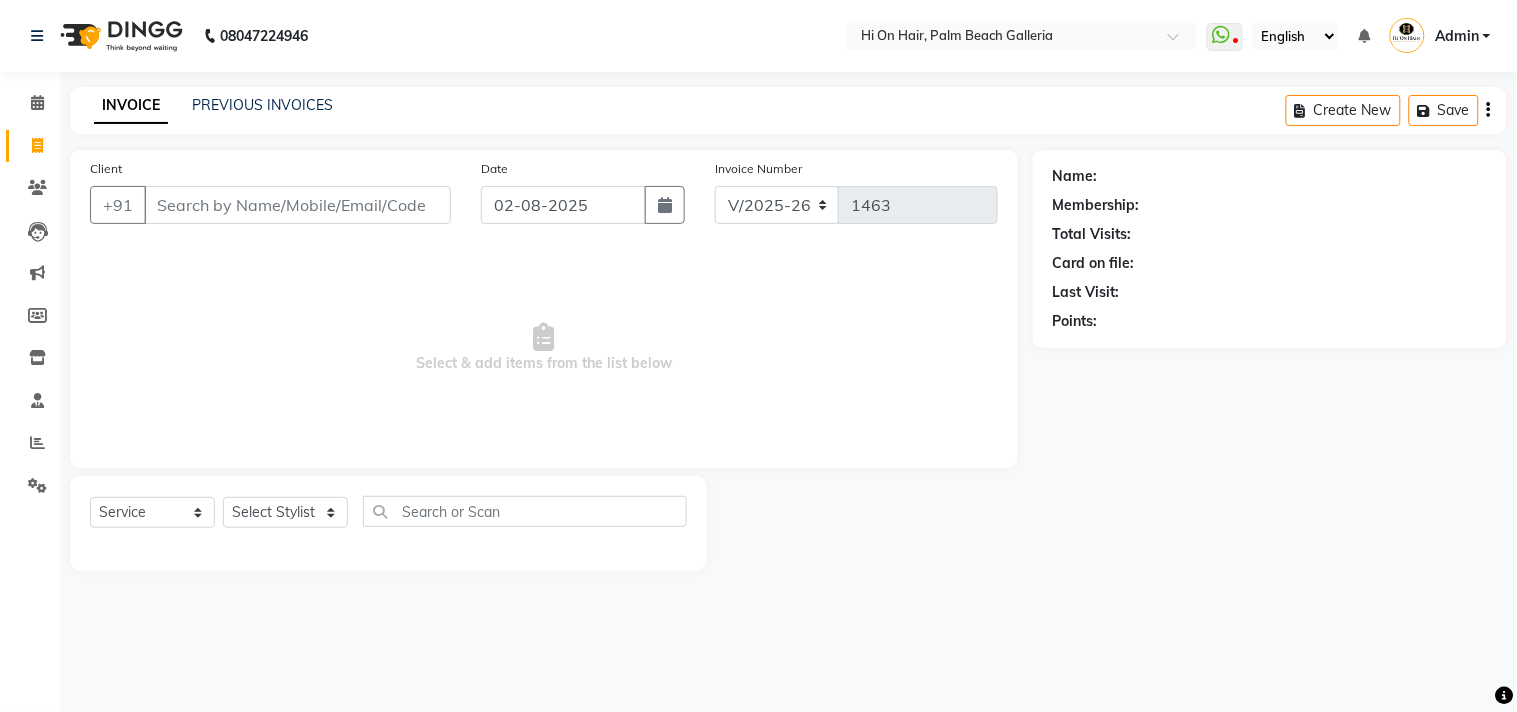 click on "INVOICE PREVIOUS INVOICES Create New   Save  Client +91 Date [DATE] Invoice Number [INVOICE]  Select & add items from the list below  Select  Service  Product  Membership  Package Voucher Prepaid Gift Card  Select Stylist [FIRST] [LAST] [FIRST] [LAST] Hi On Hair MAKYOPHI [FIRST] [LAST] [FIRST] [LAST] Raani [FIRST] [LAST] [FIRST] [LAST] [FIRST] [LAST] Sana Shaikh SOSEM [FIRST] [LAST] Name: Membership: Total Visits: Card on file: Last Visit:  Points:" 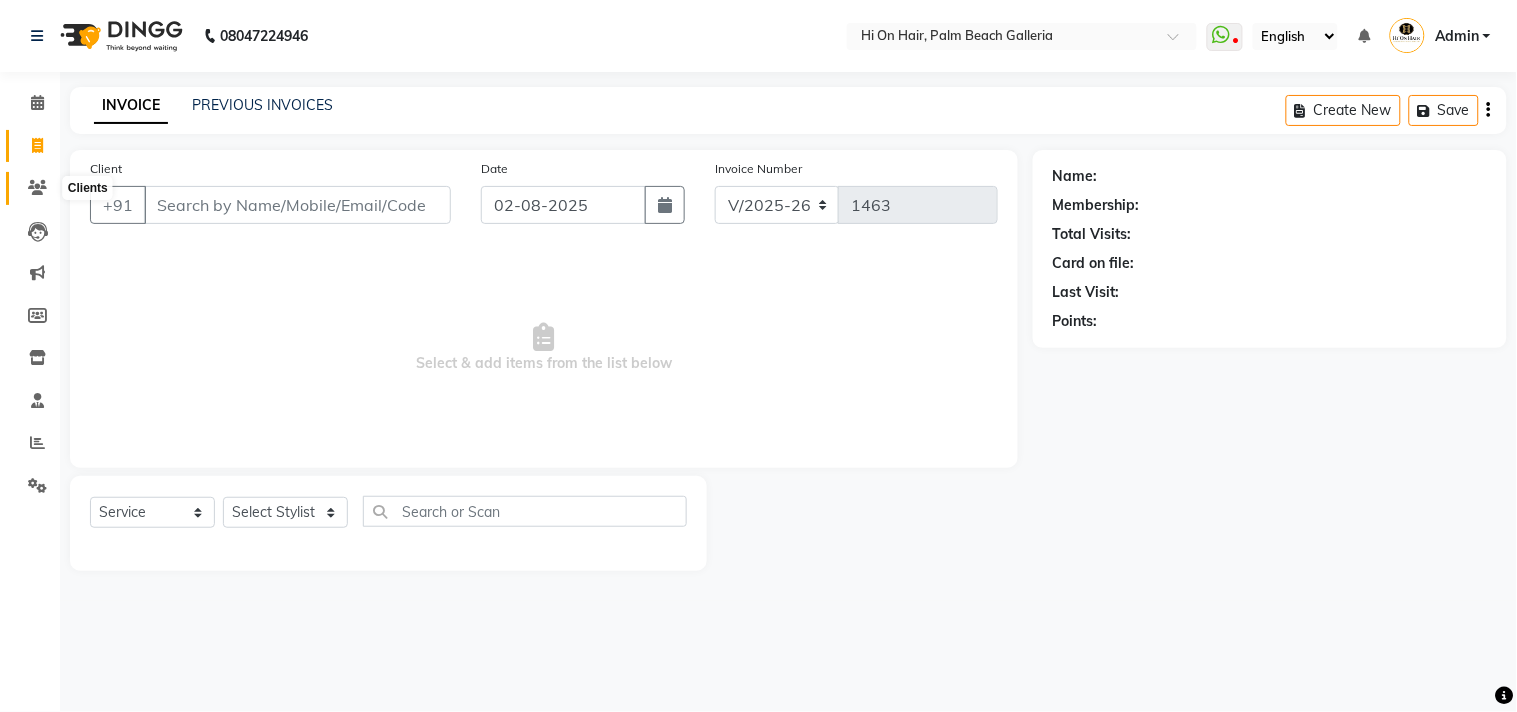 click 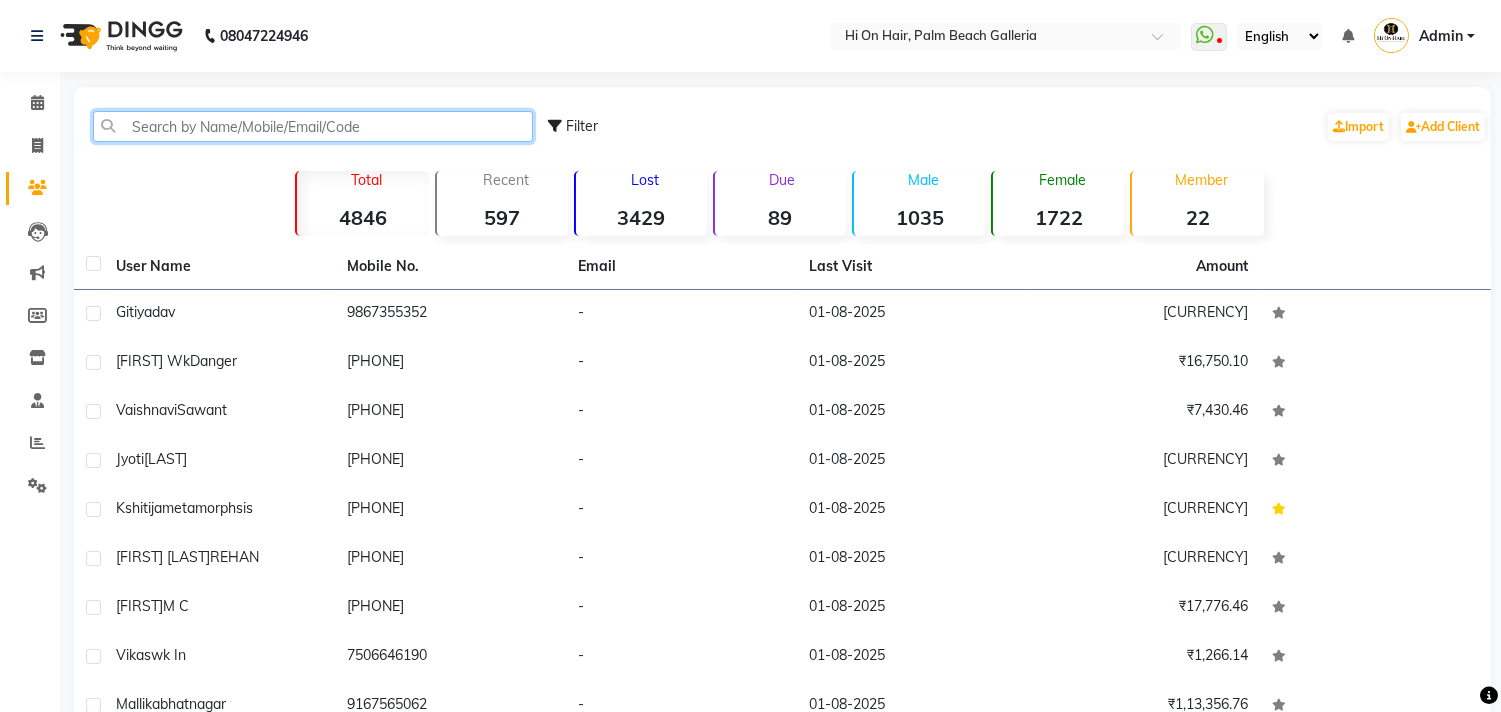 click 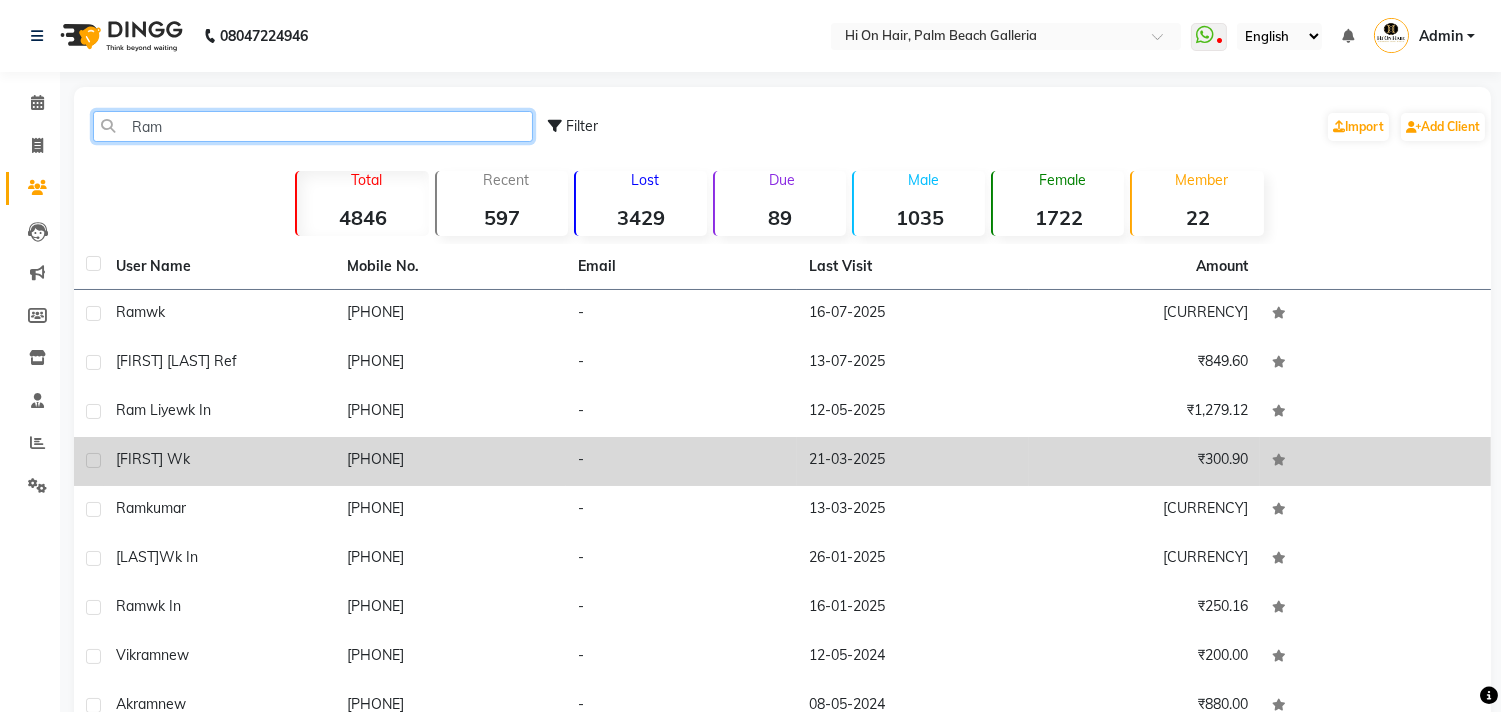 type on "Ram" 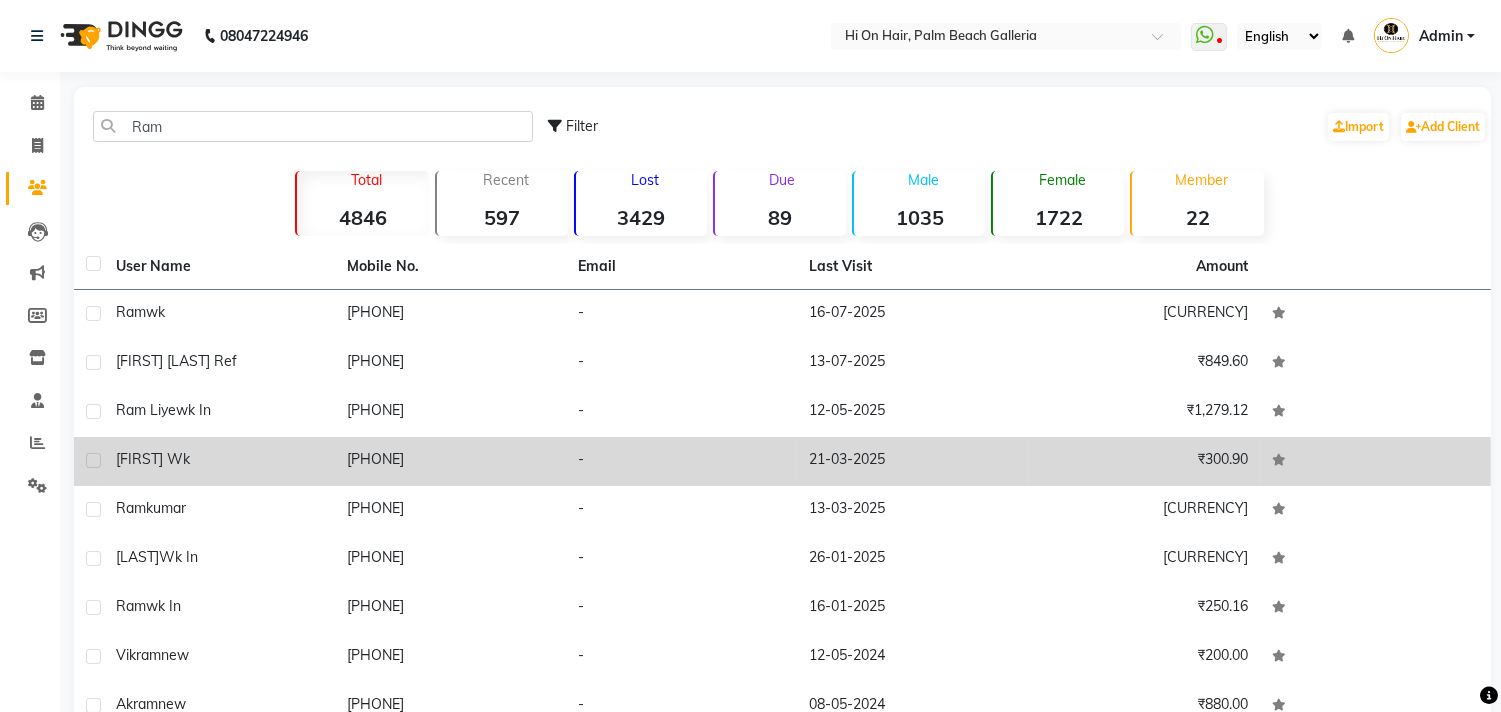 click on "[PHONE]" 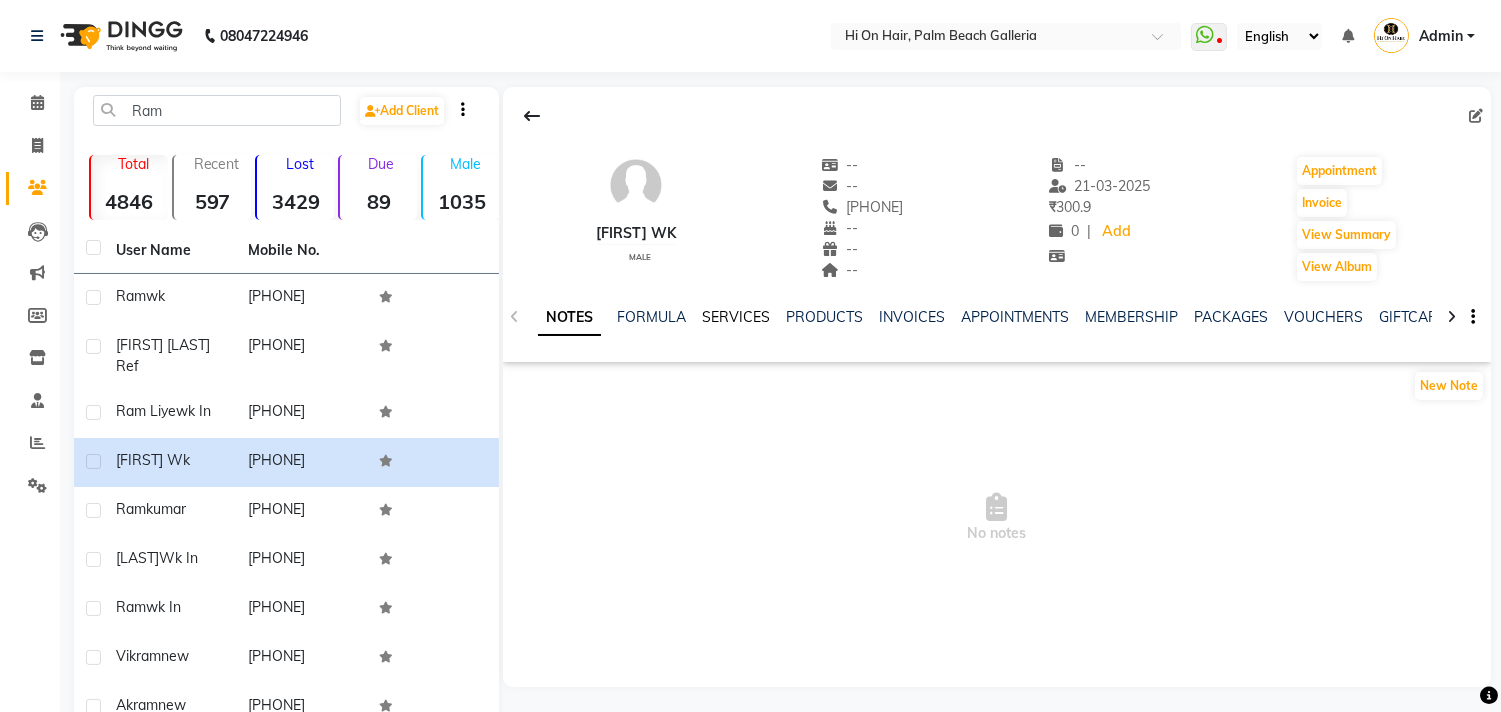 click on "SERVICES" 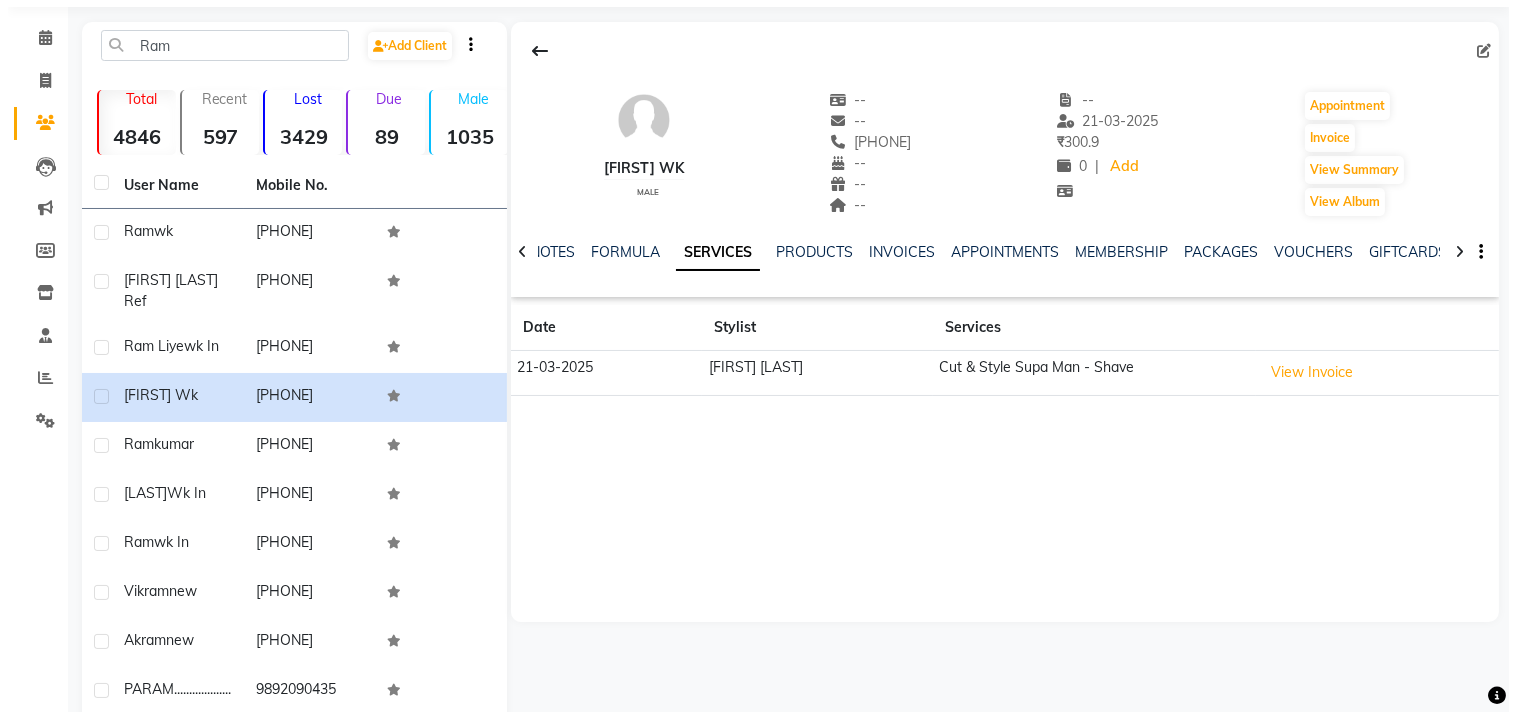 scroll, scrollTop: 0, scrollLeft: 0, axis: both 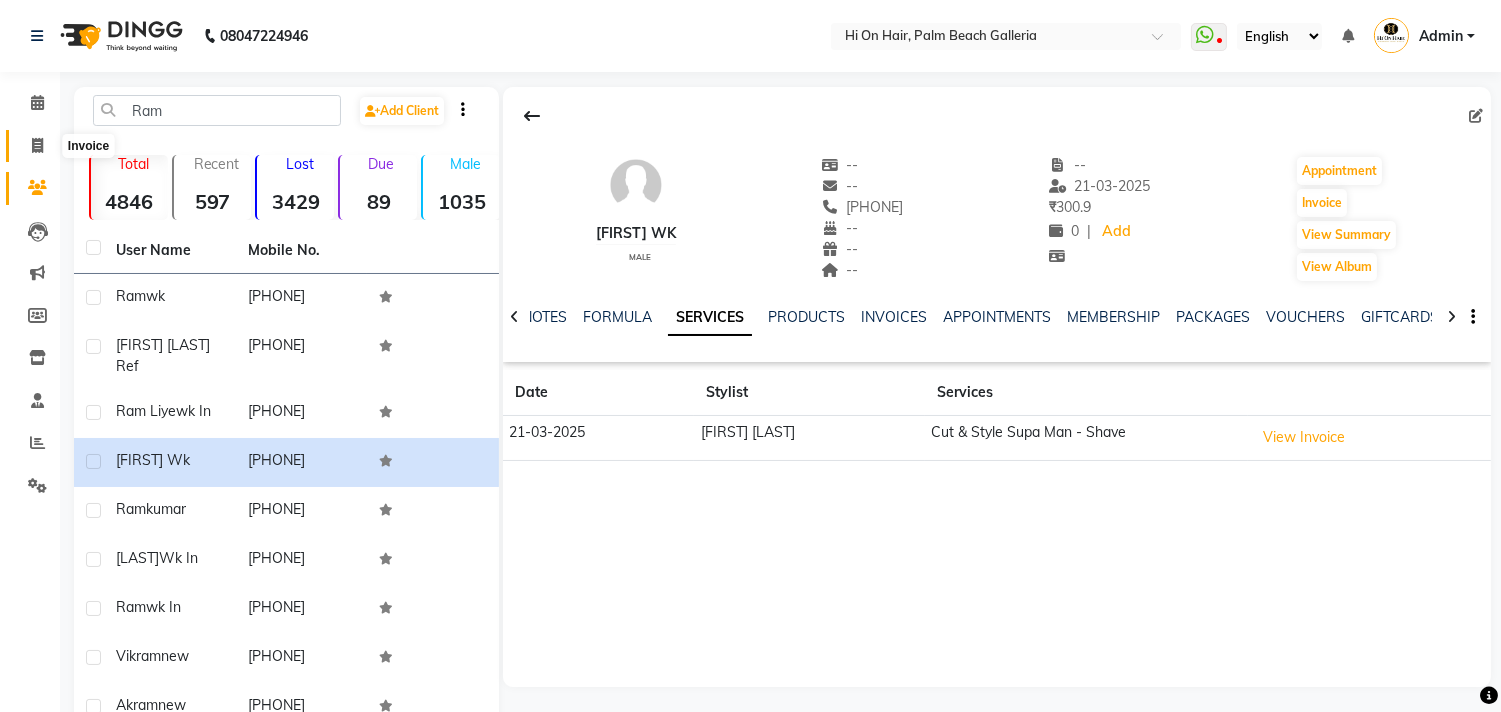 click 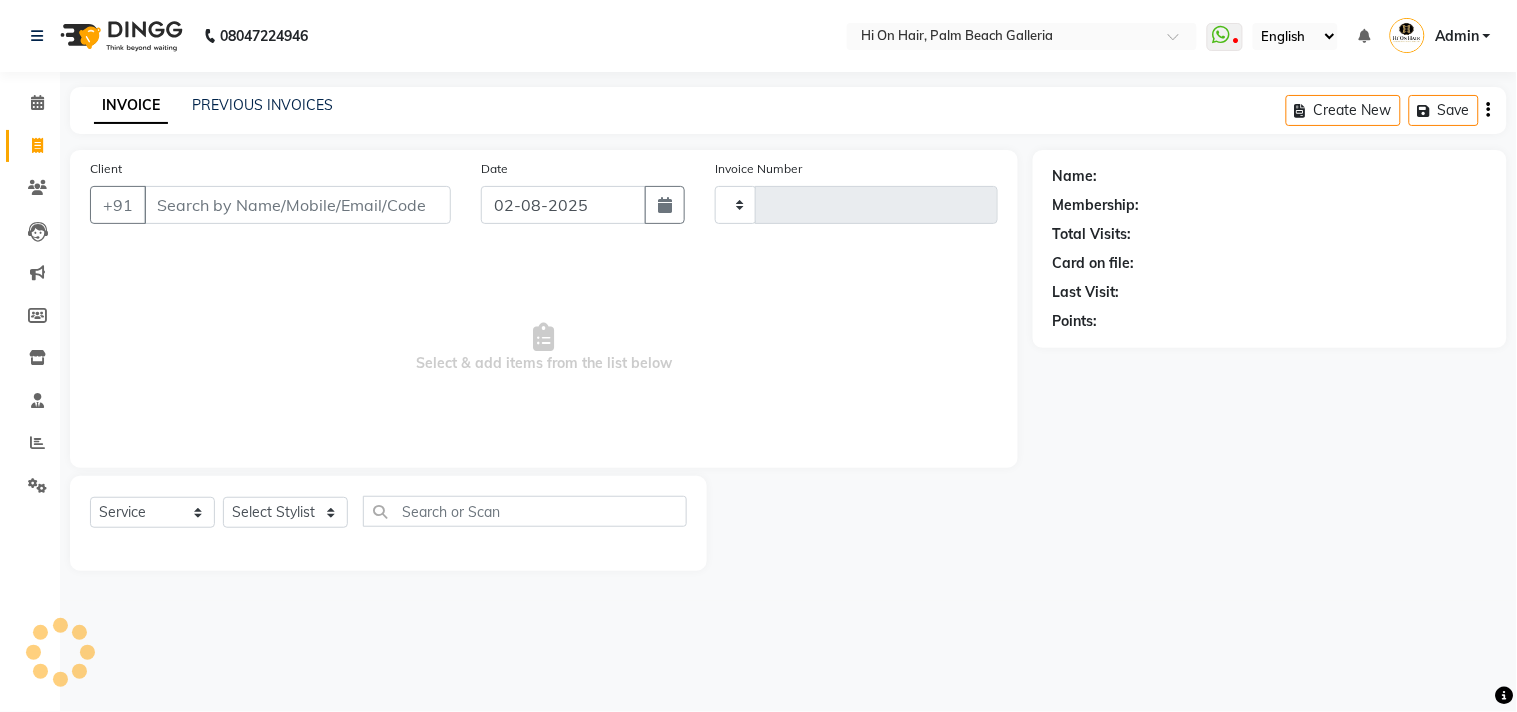 type on "1463" 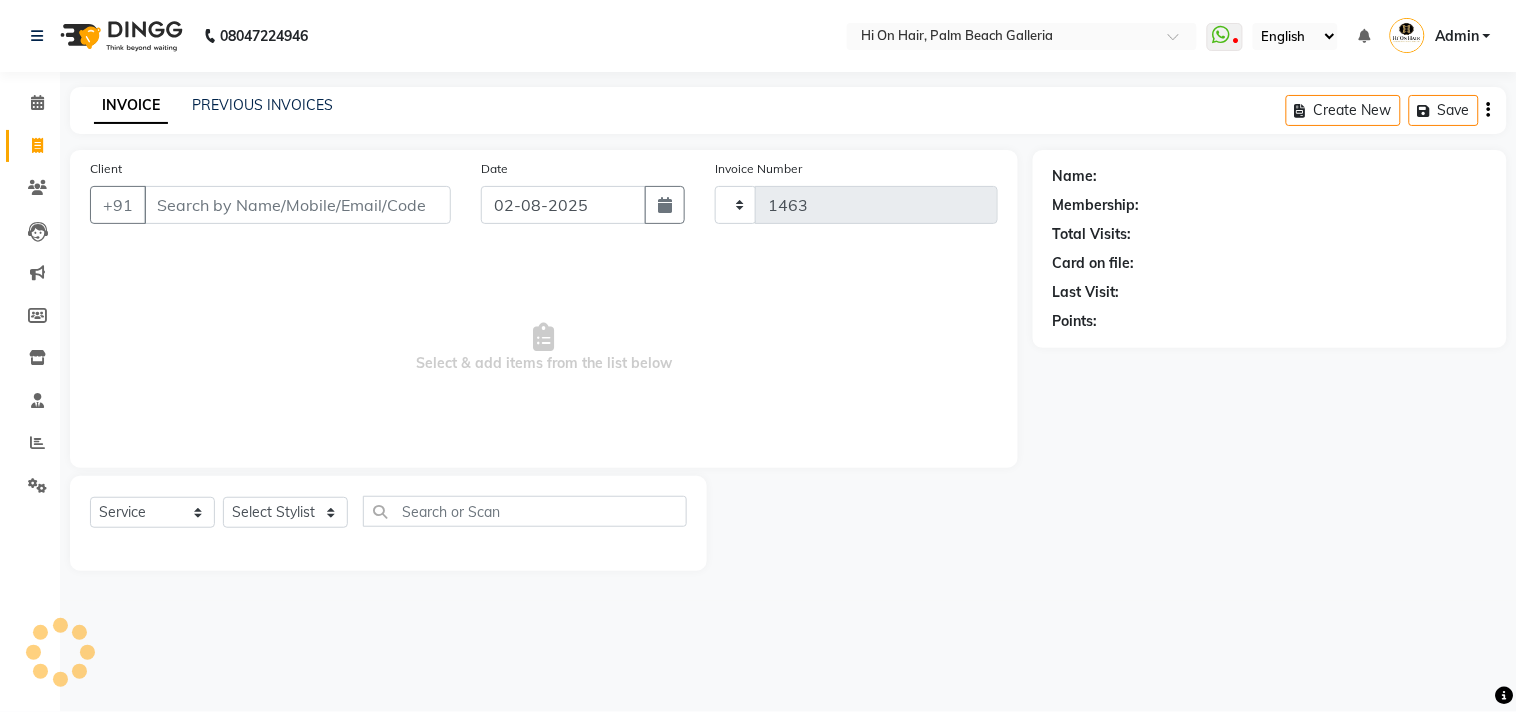 select on "535" 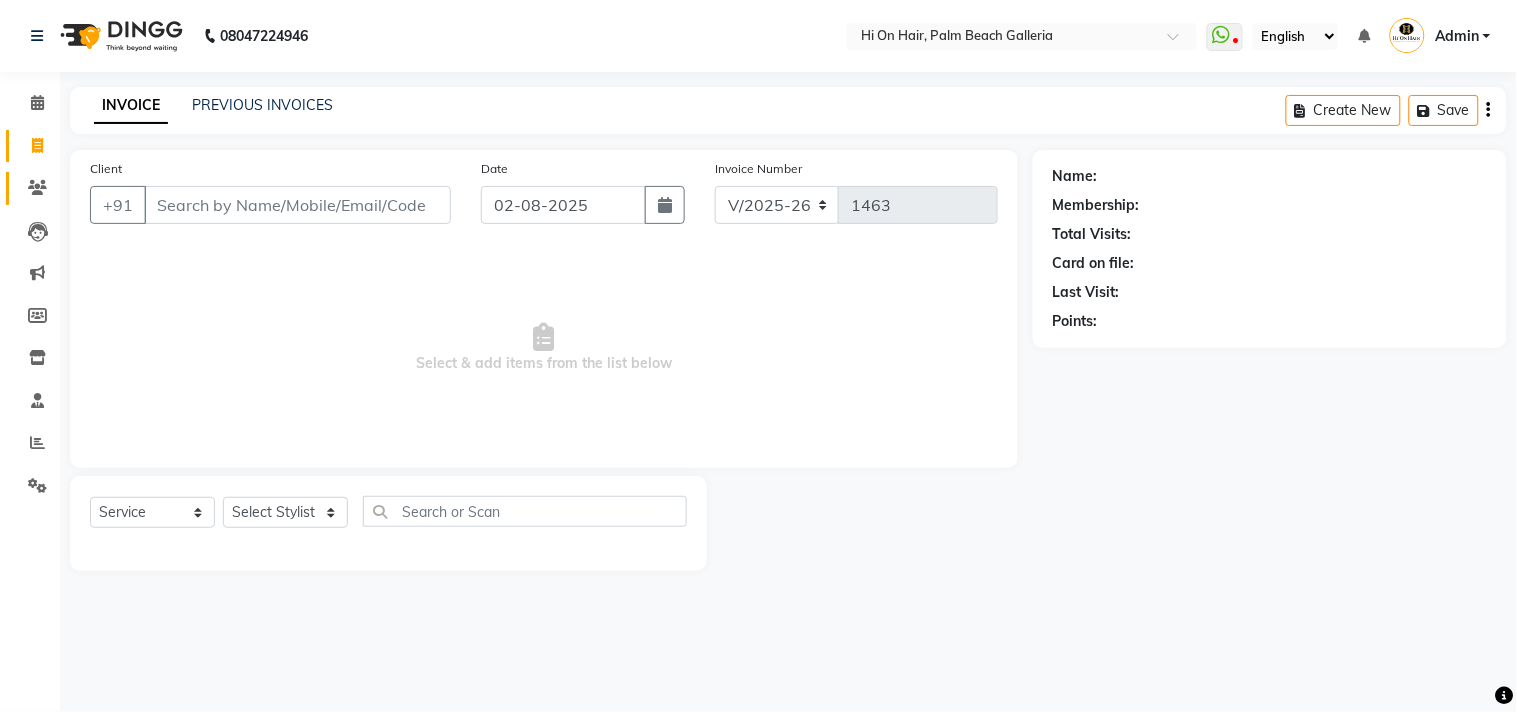 drag, startPoint x: 35, startPoint y: 175, endPoint x: 51, endPoint y: 180, distance: 16.763054 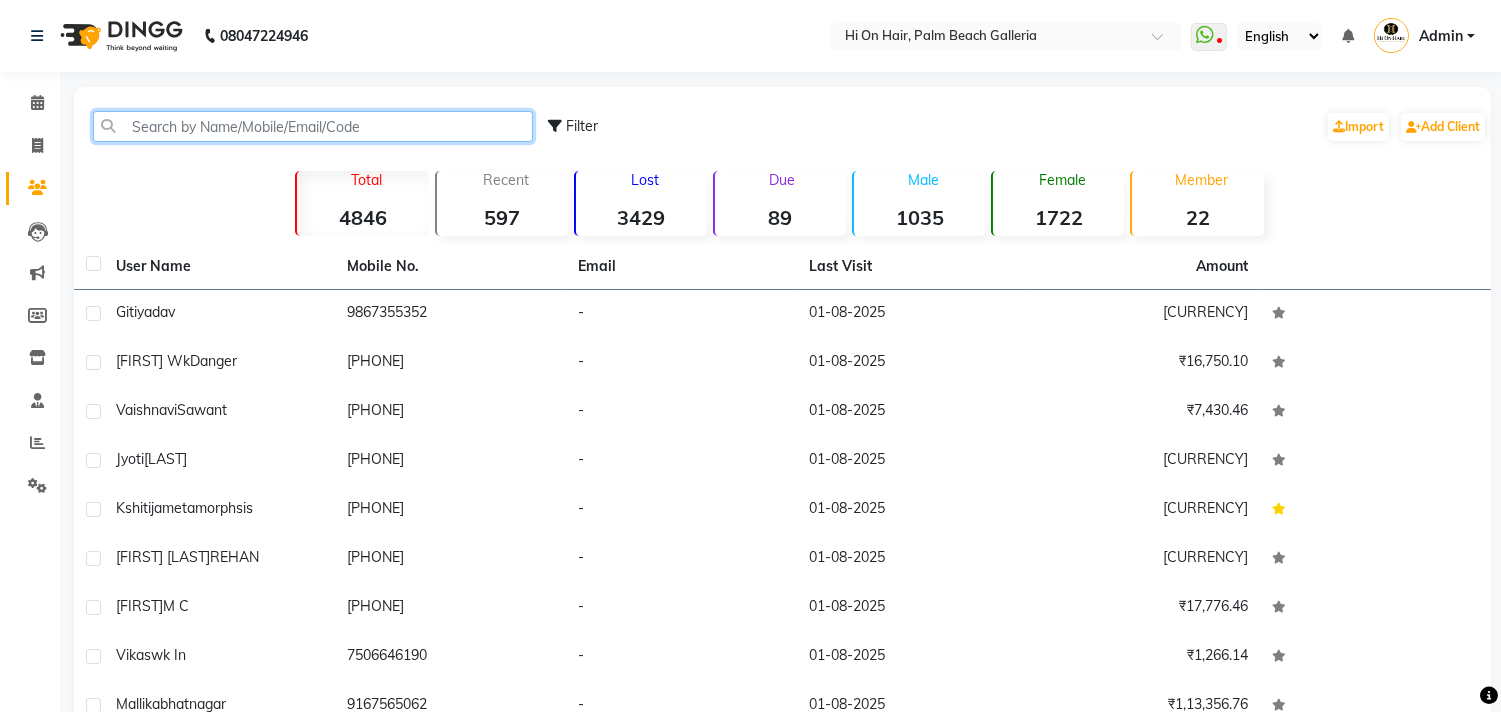 click 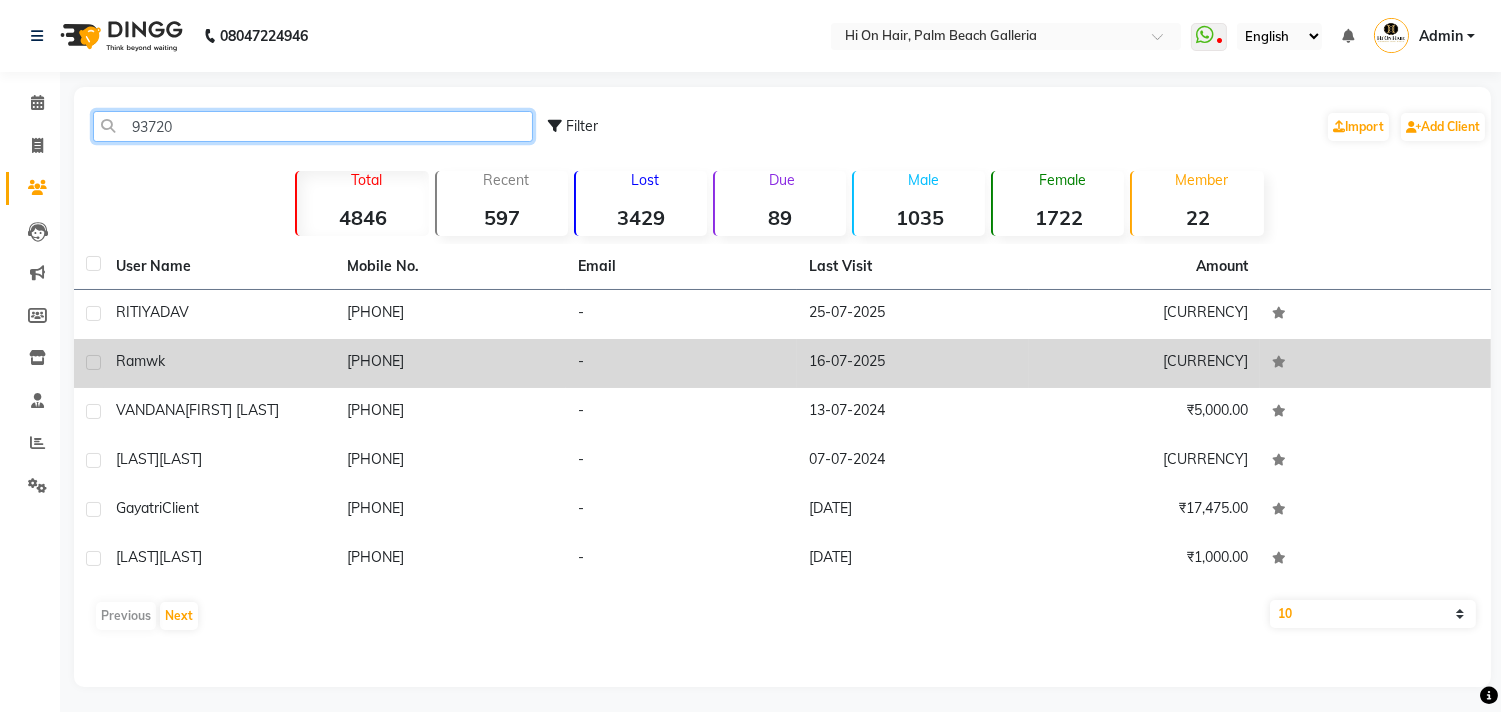 type on "93720" 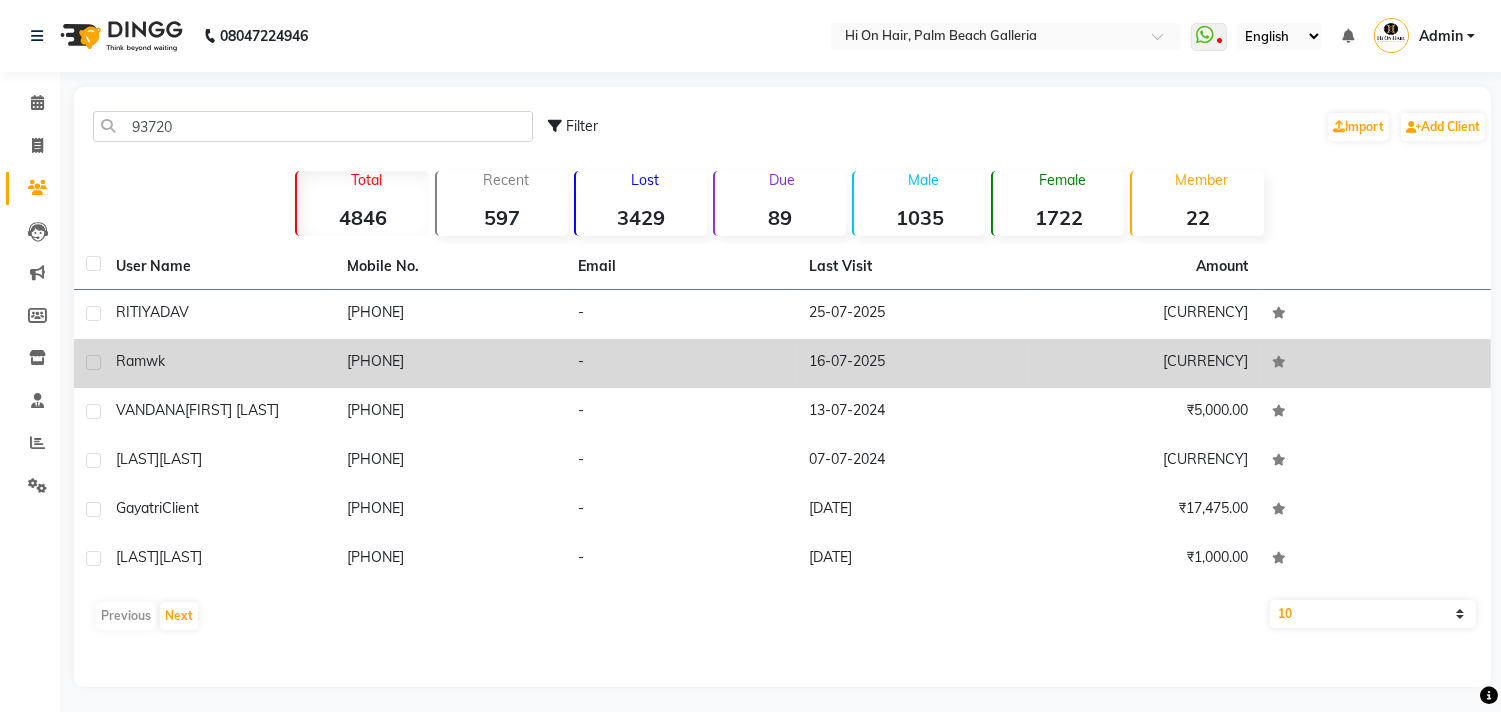 click on "[PHONE]" 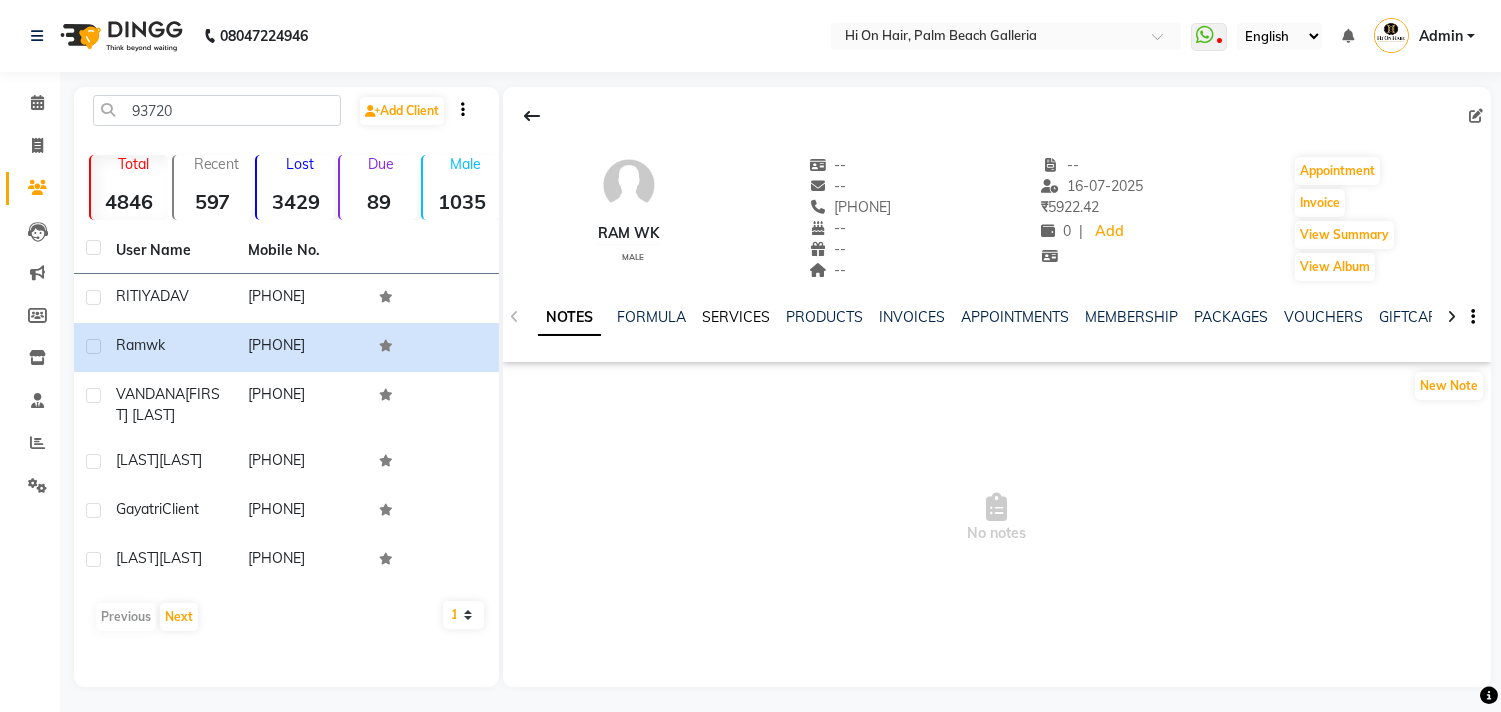 click on "SERVICES" 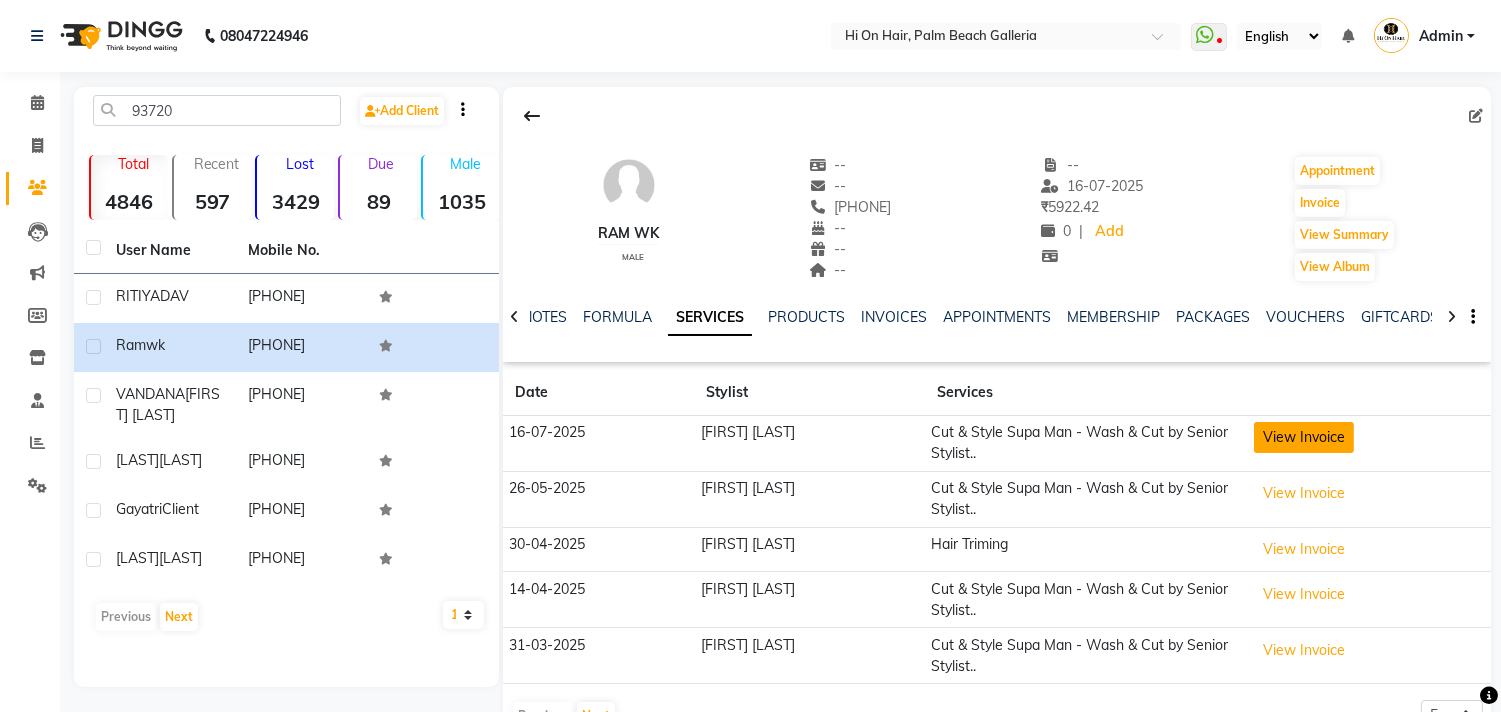 click on "View Invoice" 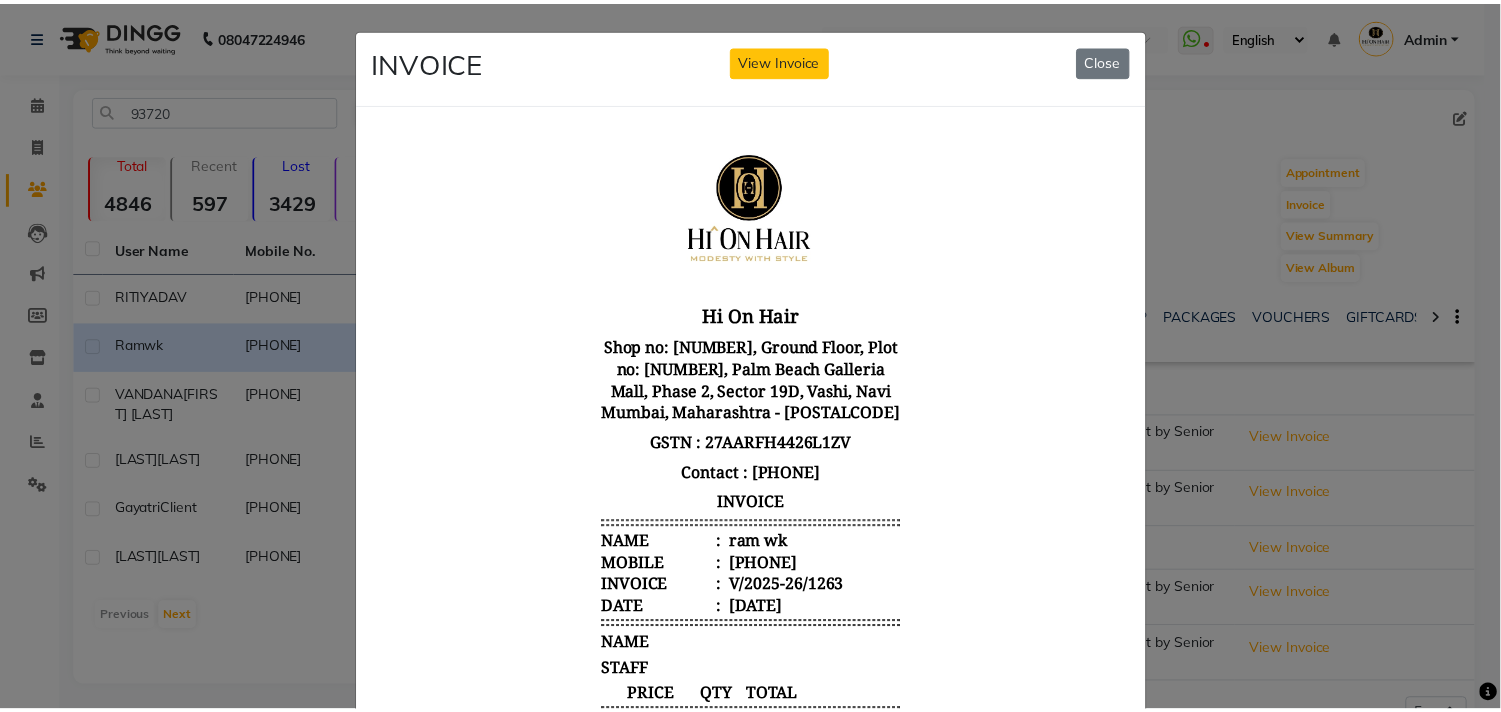 scroll, scrollTop: 15, scrollLeft: 0, axis: vertical 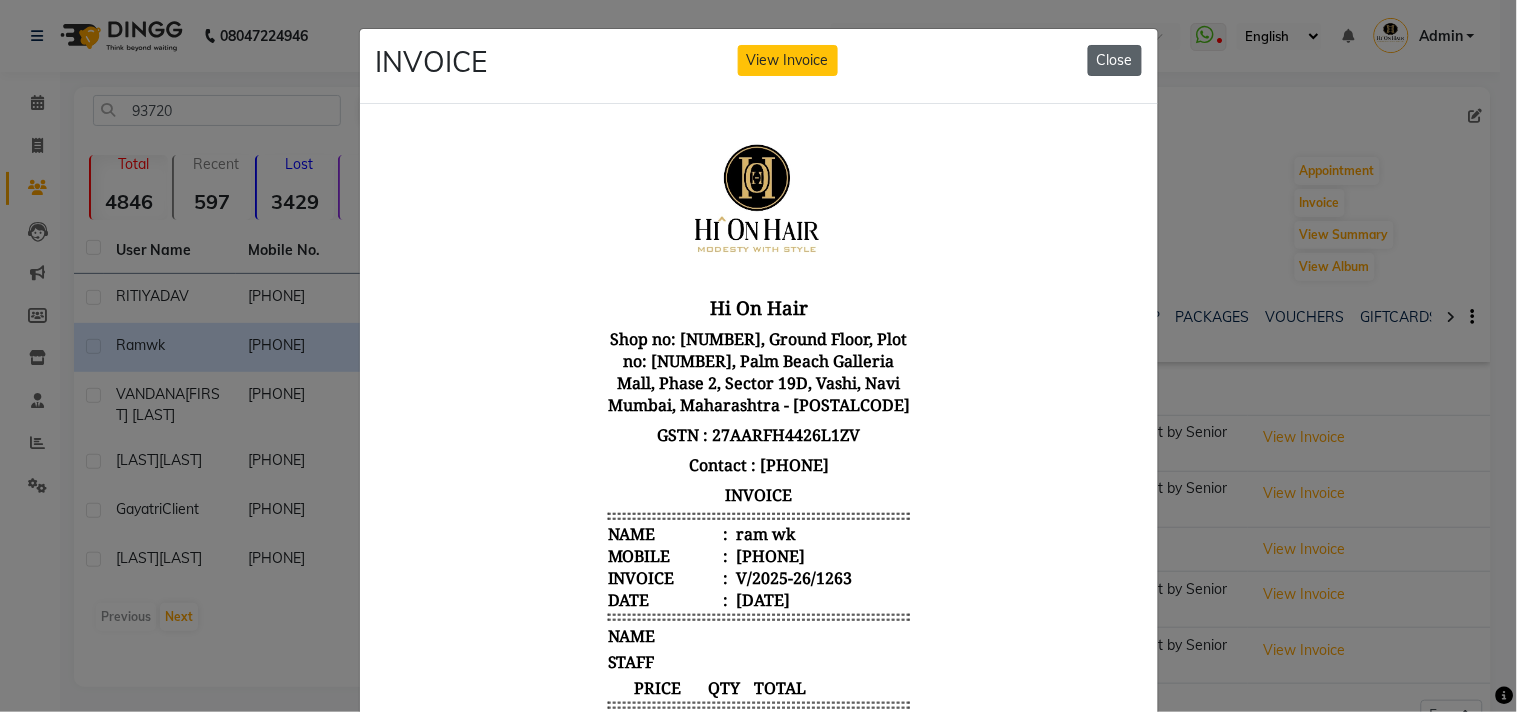 click on "Close" 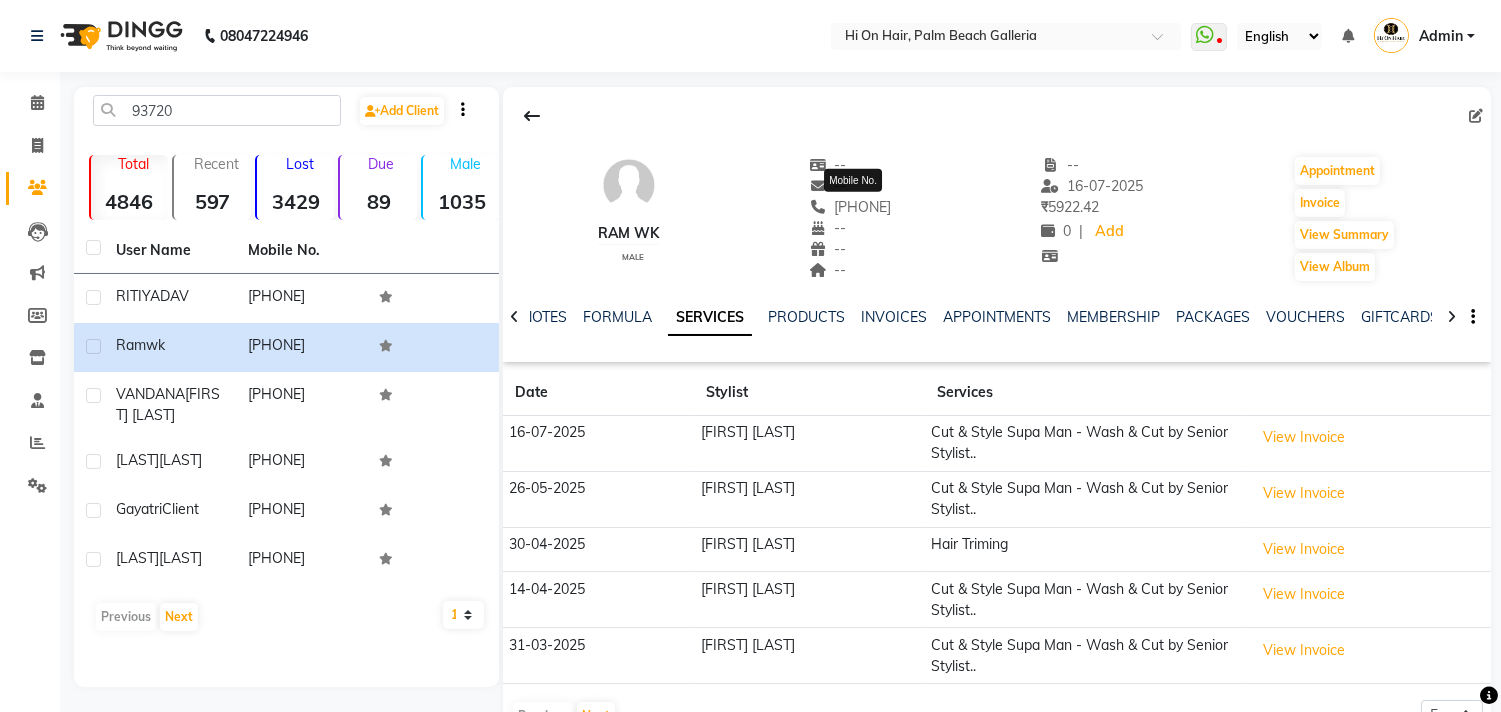 click on "[PHONE]" 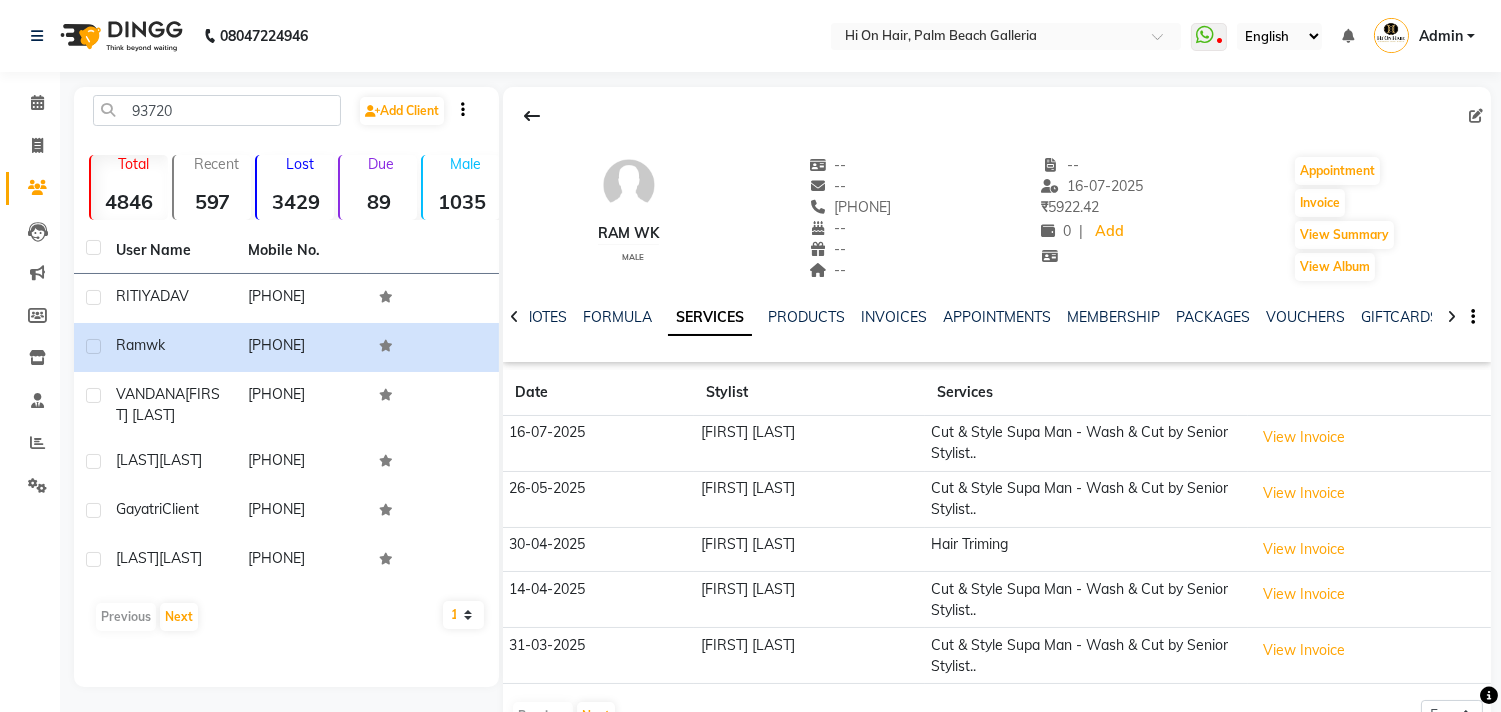click on "[PHONE]" 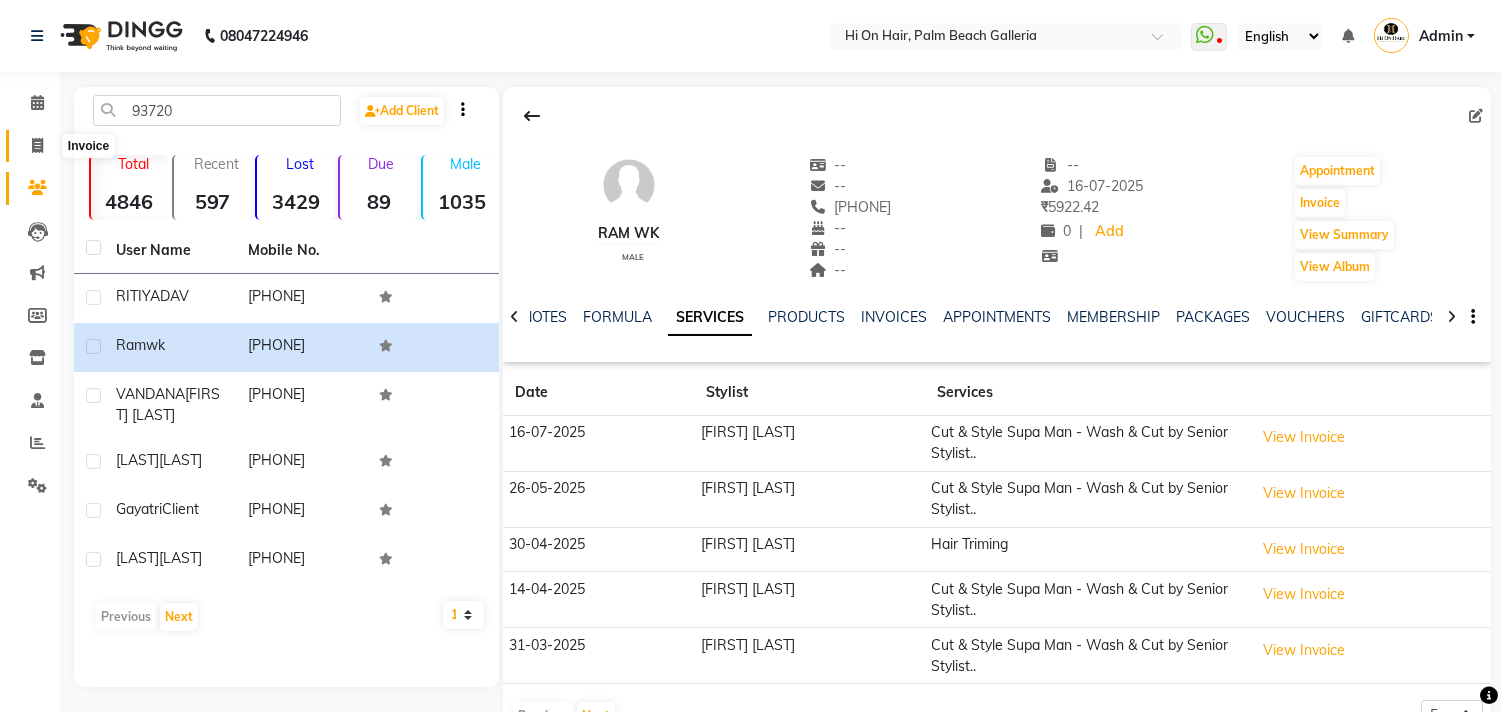 click 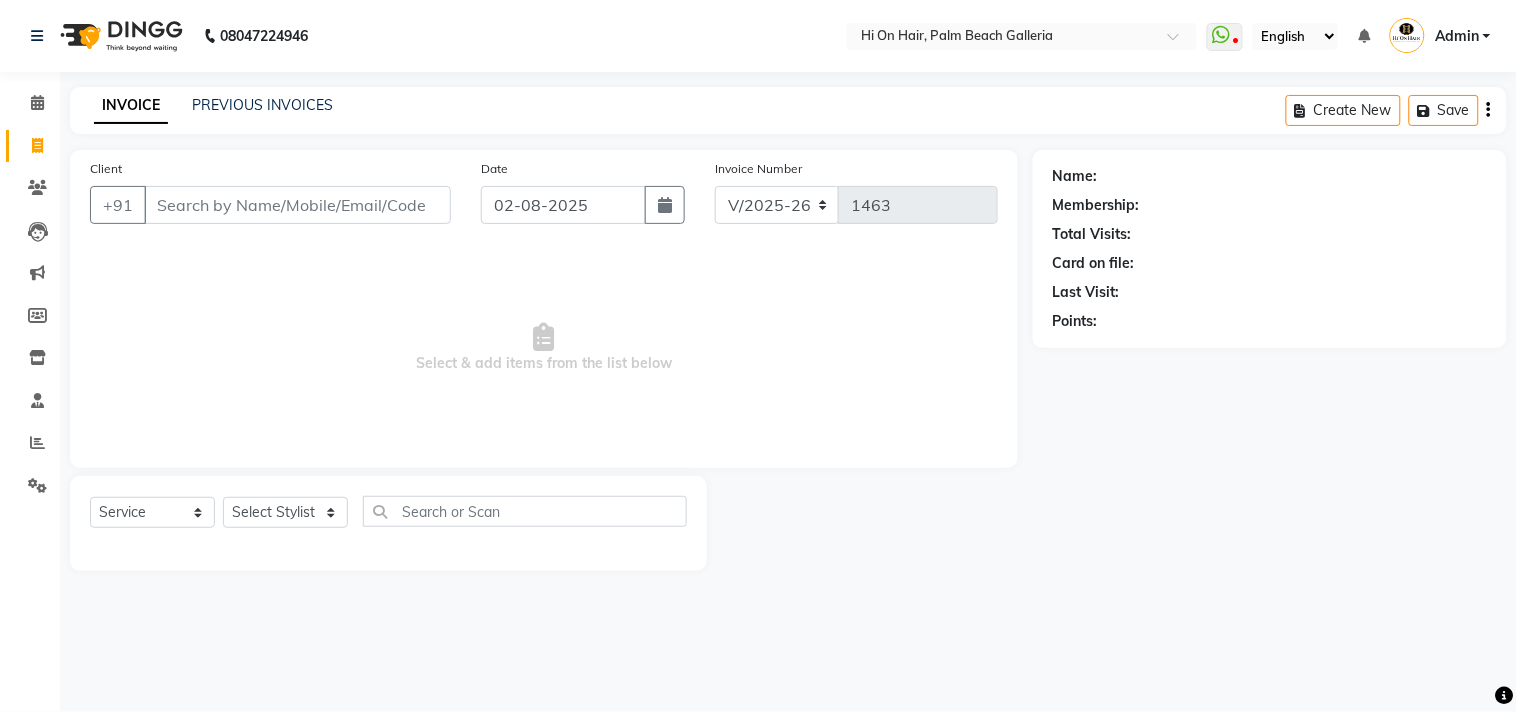 click on "Client" at bounding box center [297, 205] 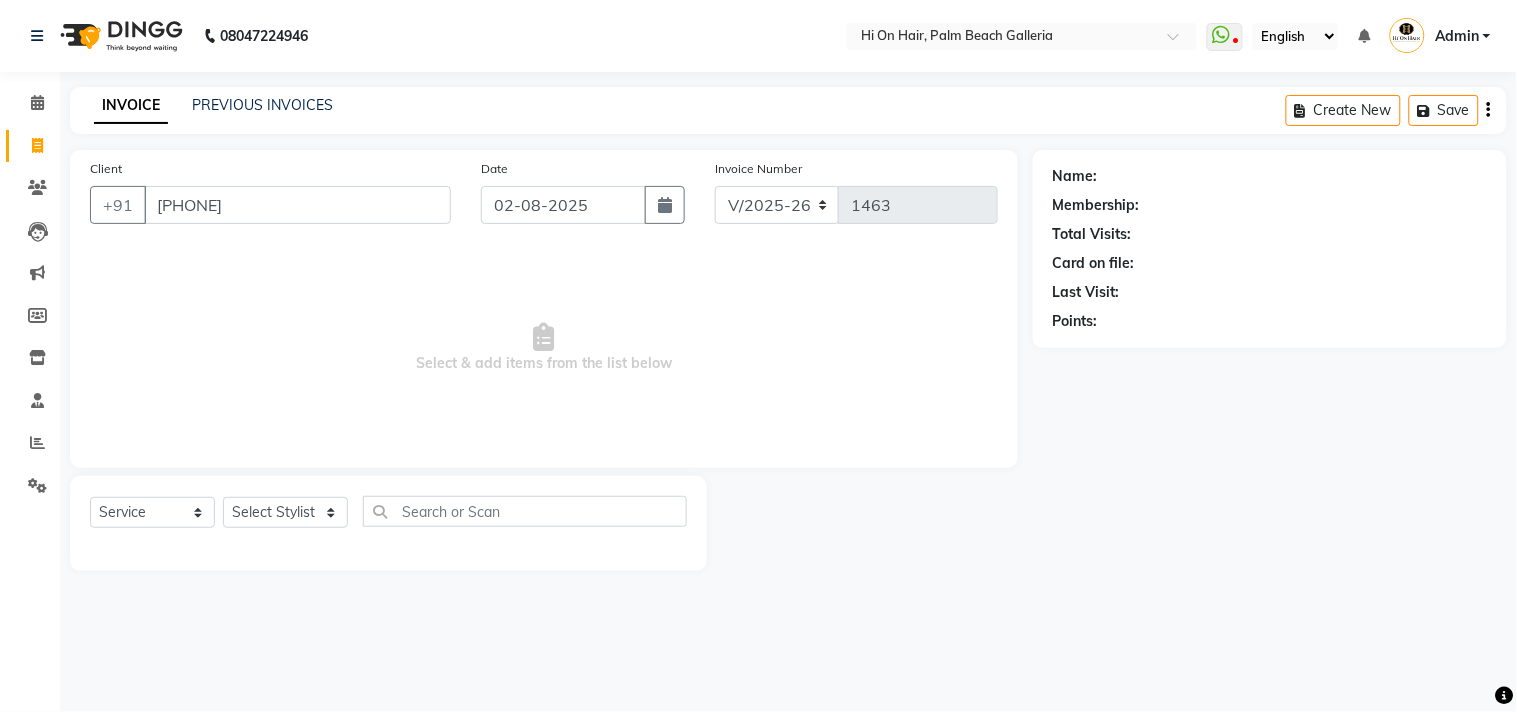 type on "[PHONE]" 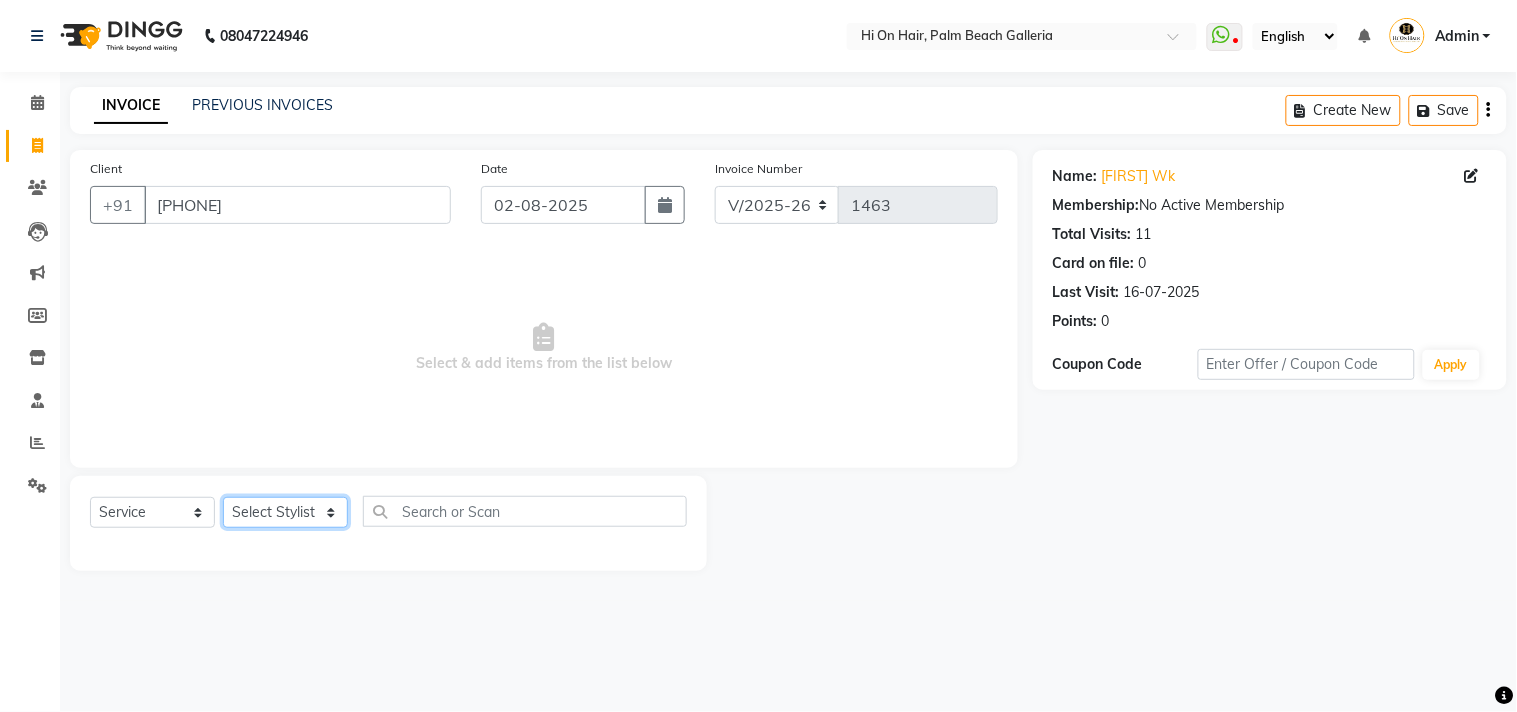 click on "Select Stylist [FIRST] [LAST] [FIRST] [LAST] Hi On Hair MAKYOPHI [FIRST] [LAST] [FIRST] [LAST] Raani [FIRST] [LAST] [FIRST] [LAST] [FIRST] [LAST] Sana Shaikh SOSEM [FIRST] [LAST]" 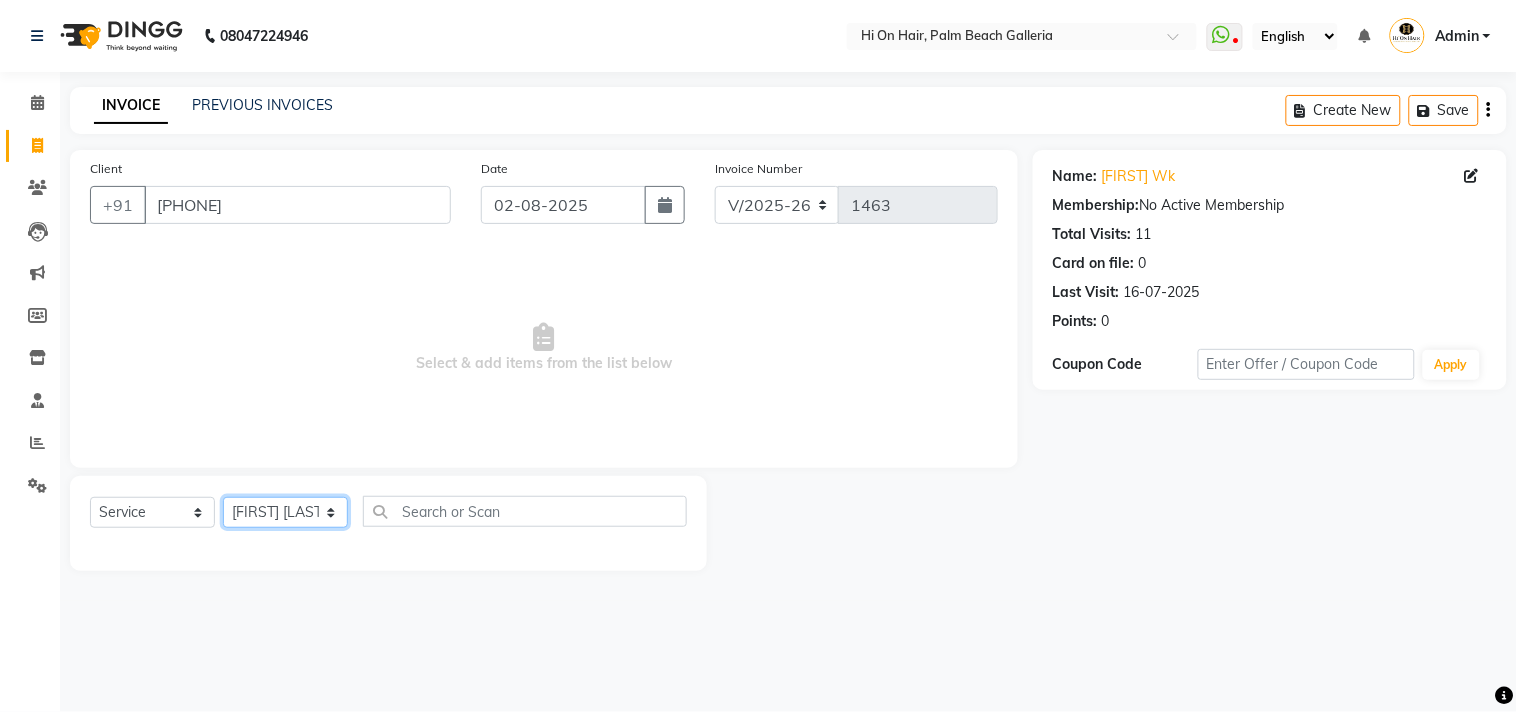 click on "Select Stylist [FIRST] [LAST] [FIRST] [LAST] Hi On Hair MAKYOPHI [FIRST] [LAST] [FIRST] [LAST] Raani [FIRST] [LAST] [FIRST] [LAST] [FIRST] [LAST] Sana Shaikh SOSEM [FIRST] [LAST]" 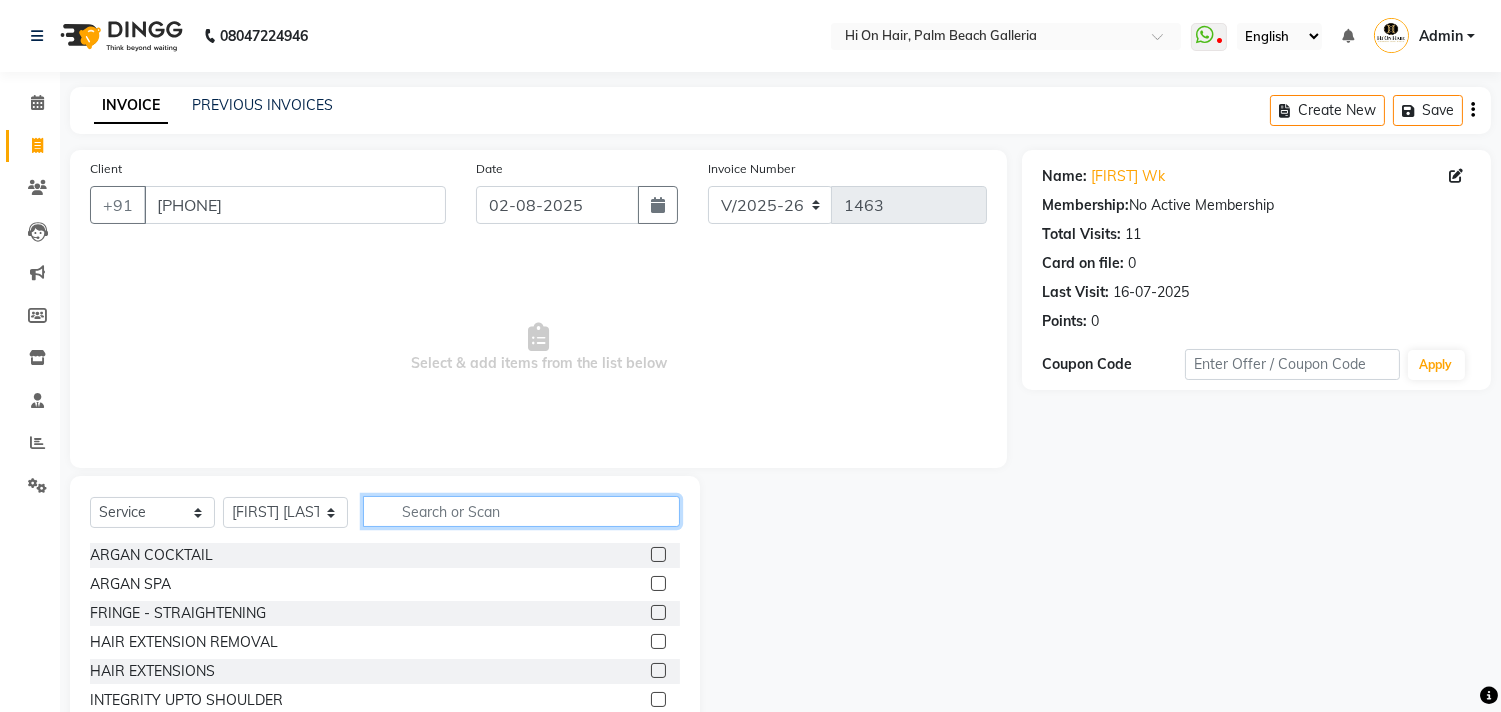 click 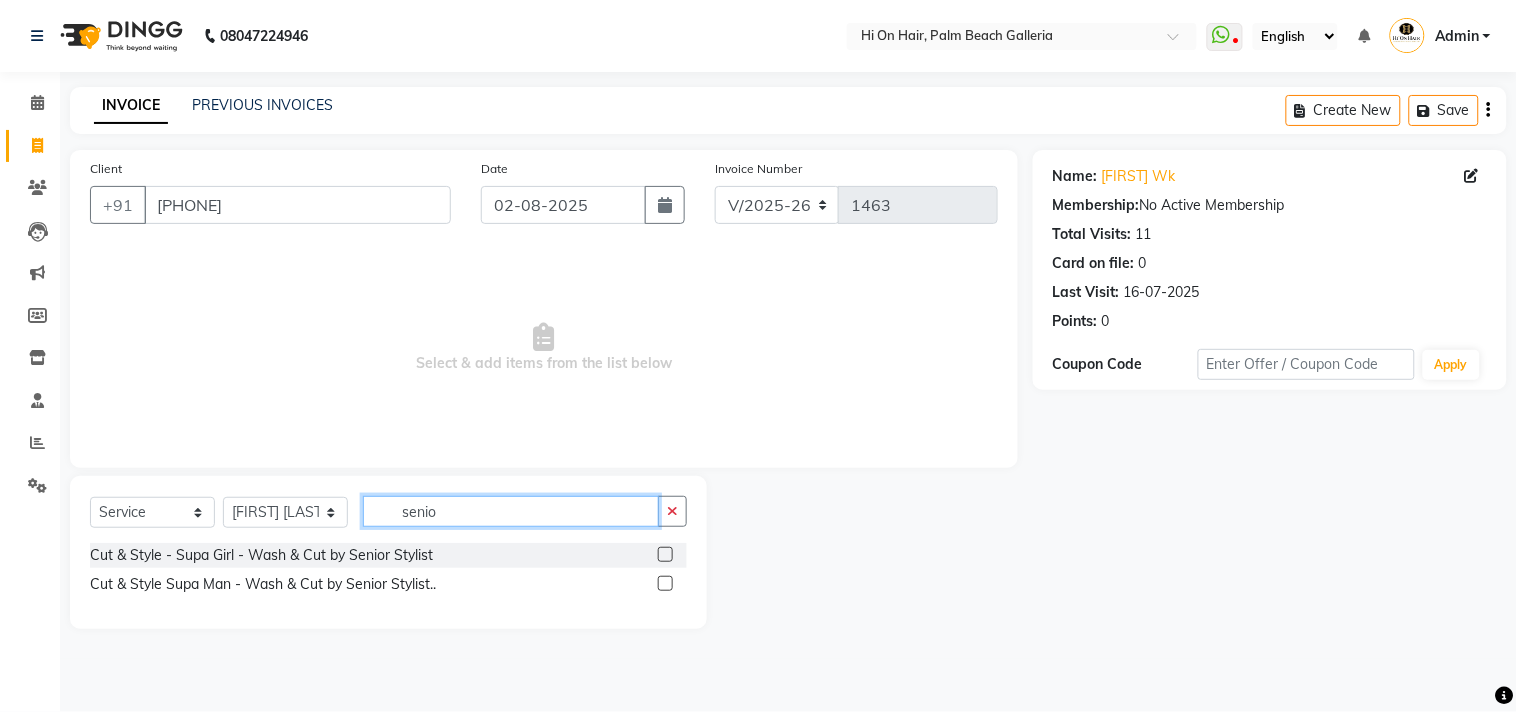 type on "senio" 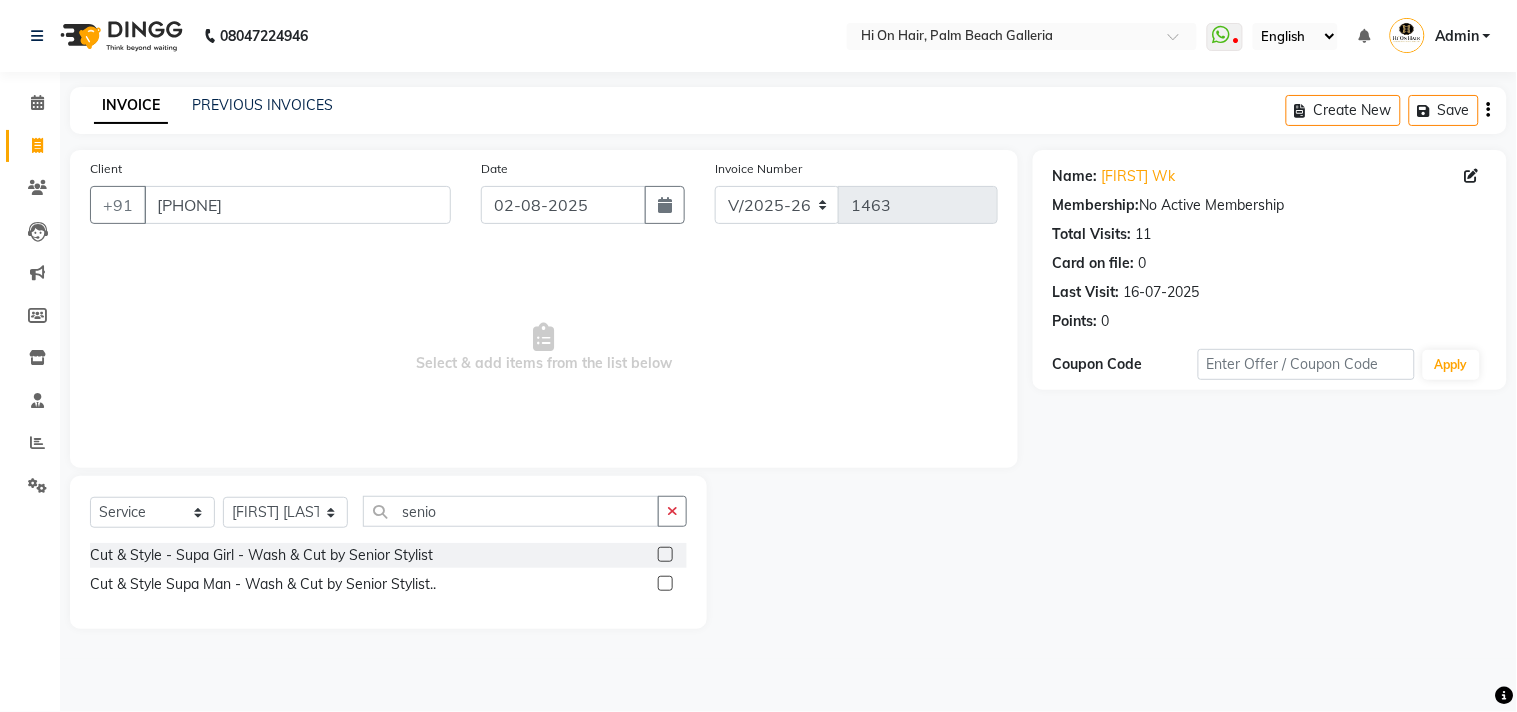 click 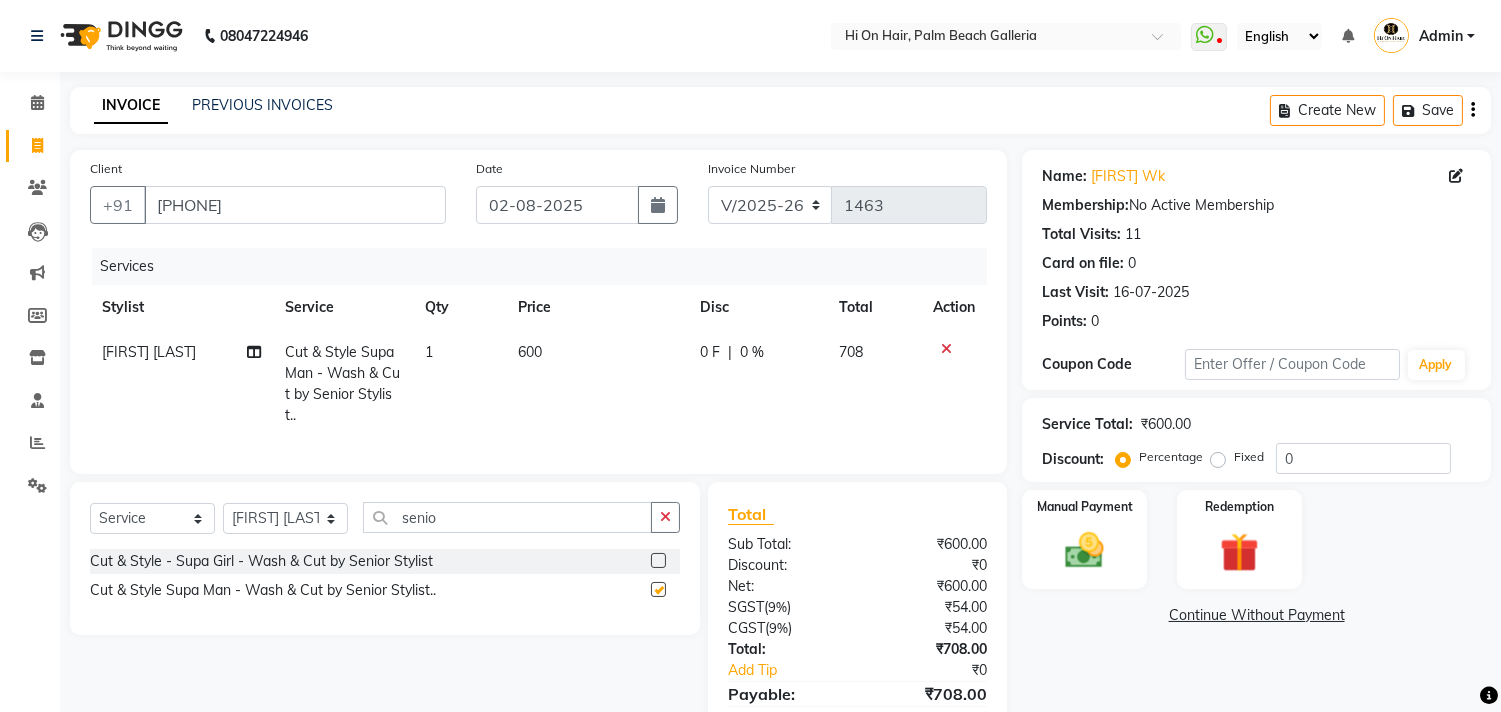 checkbox on "false" 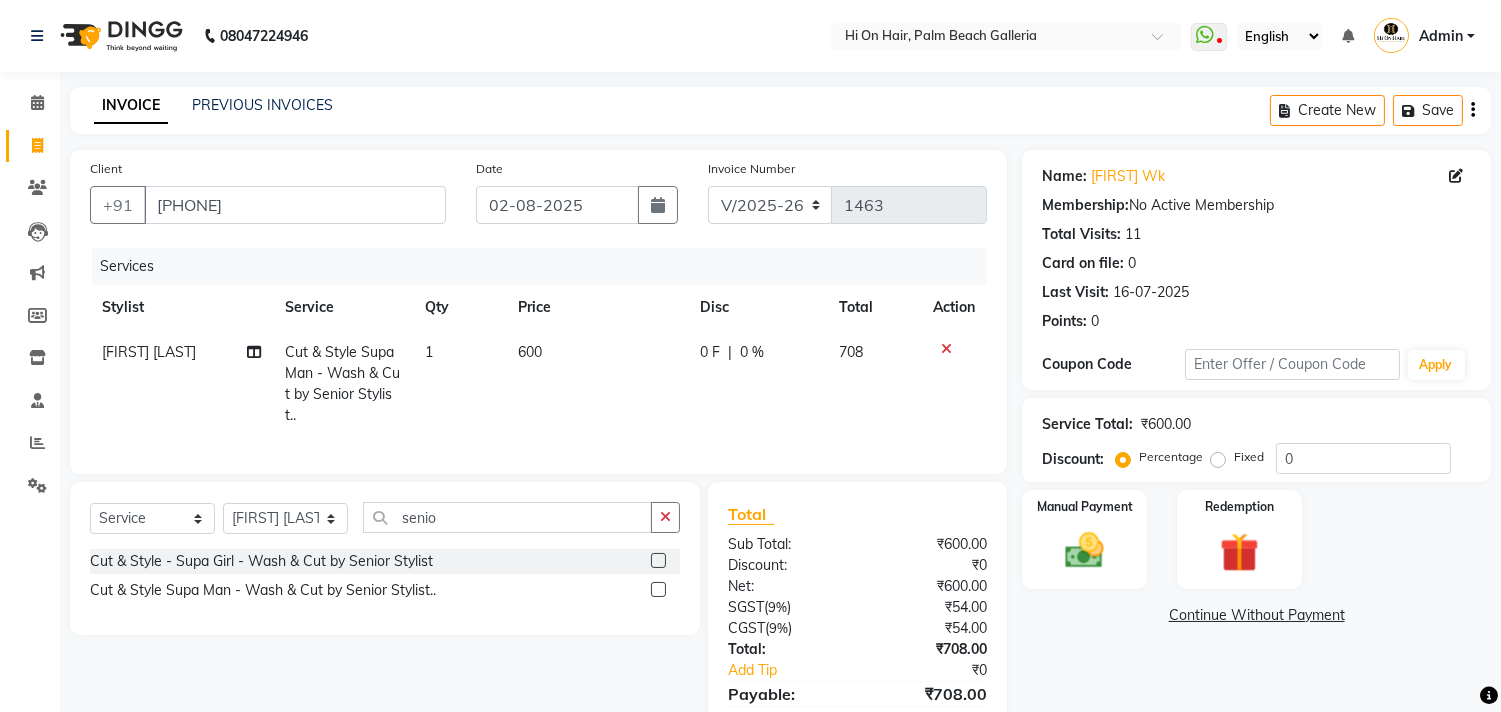 click on "600" 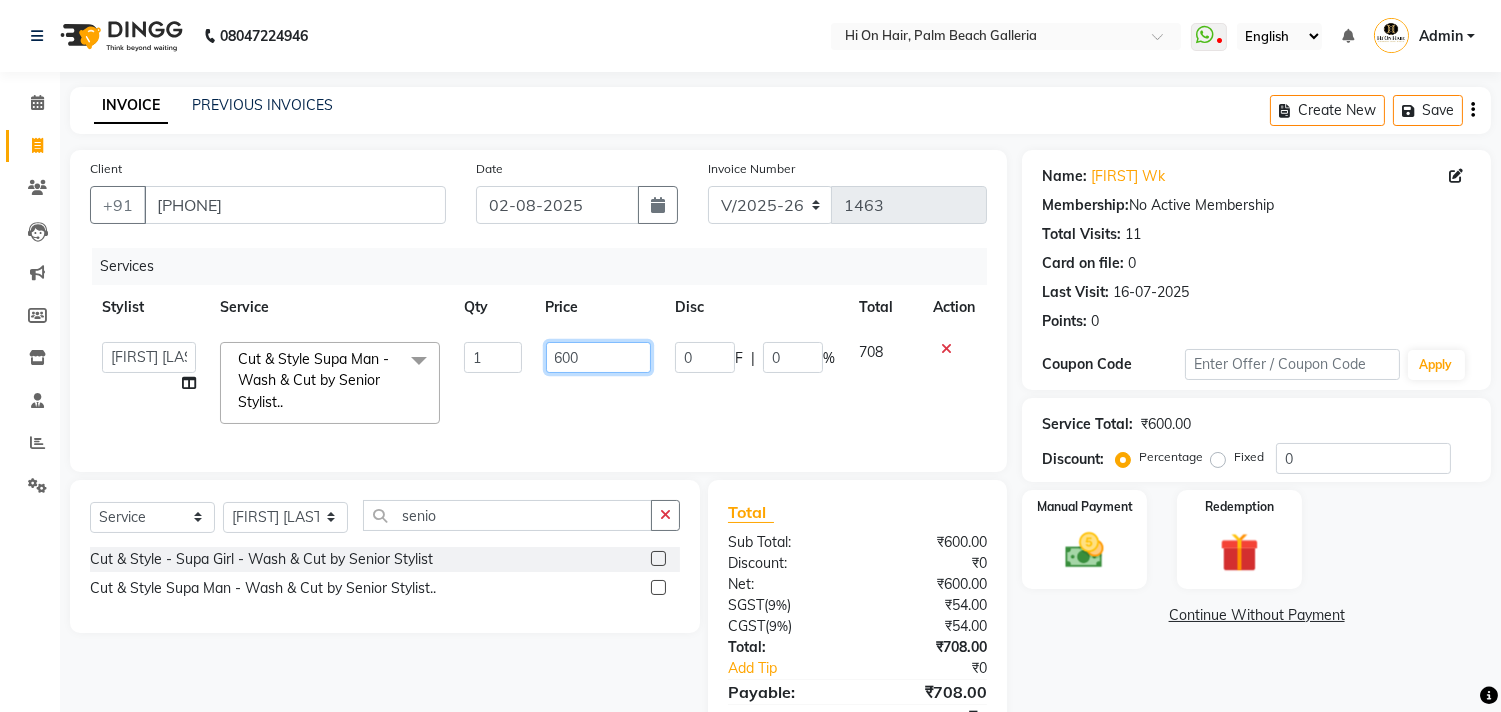 click on "600" 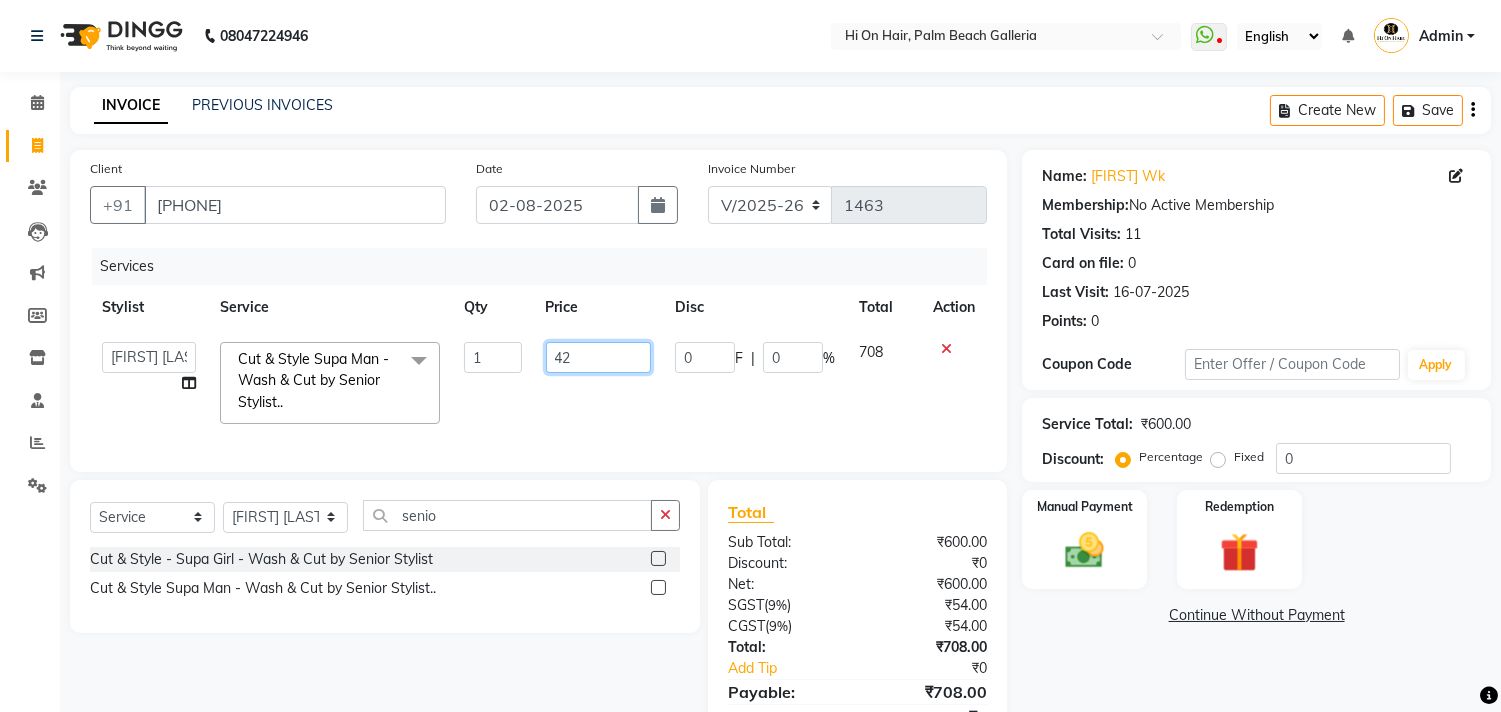 type on "424" 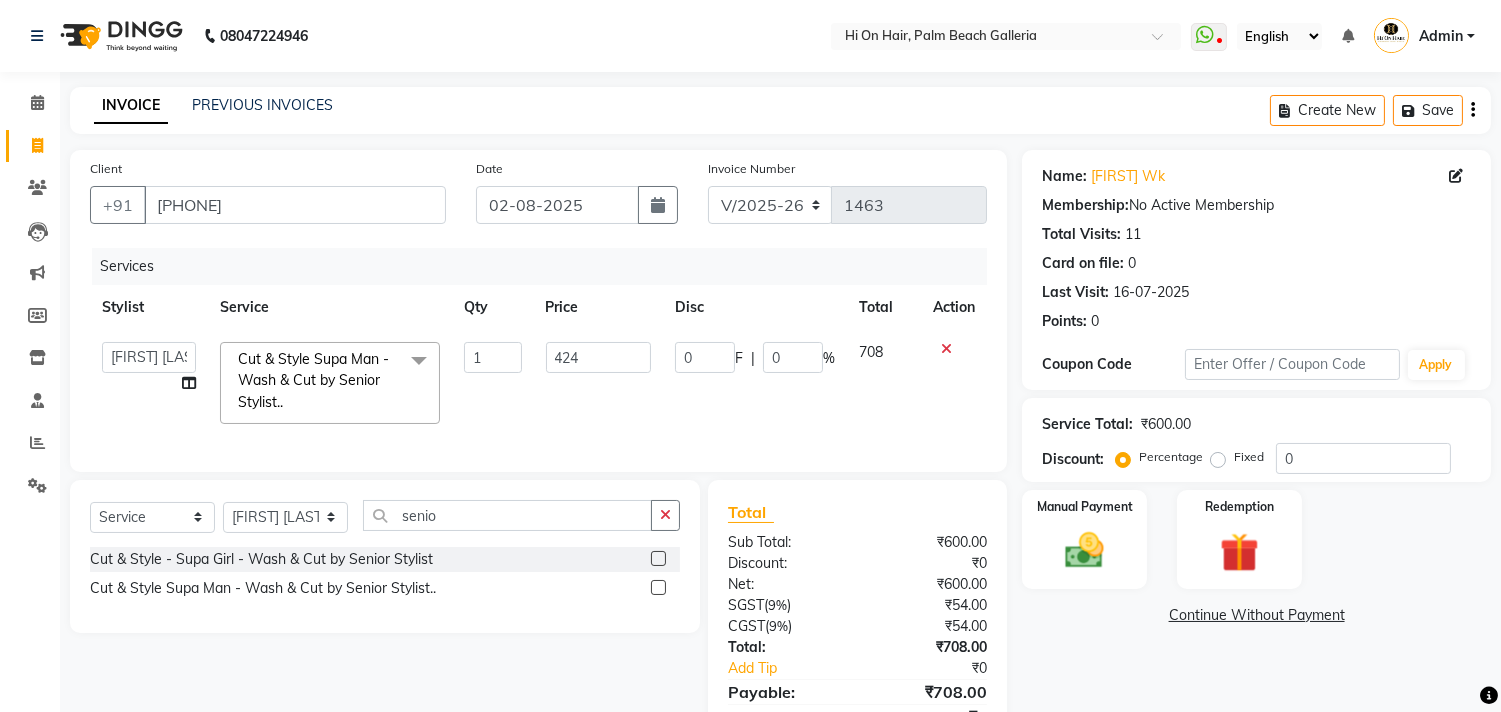 click on "708" 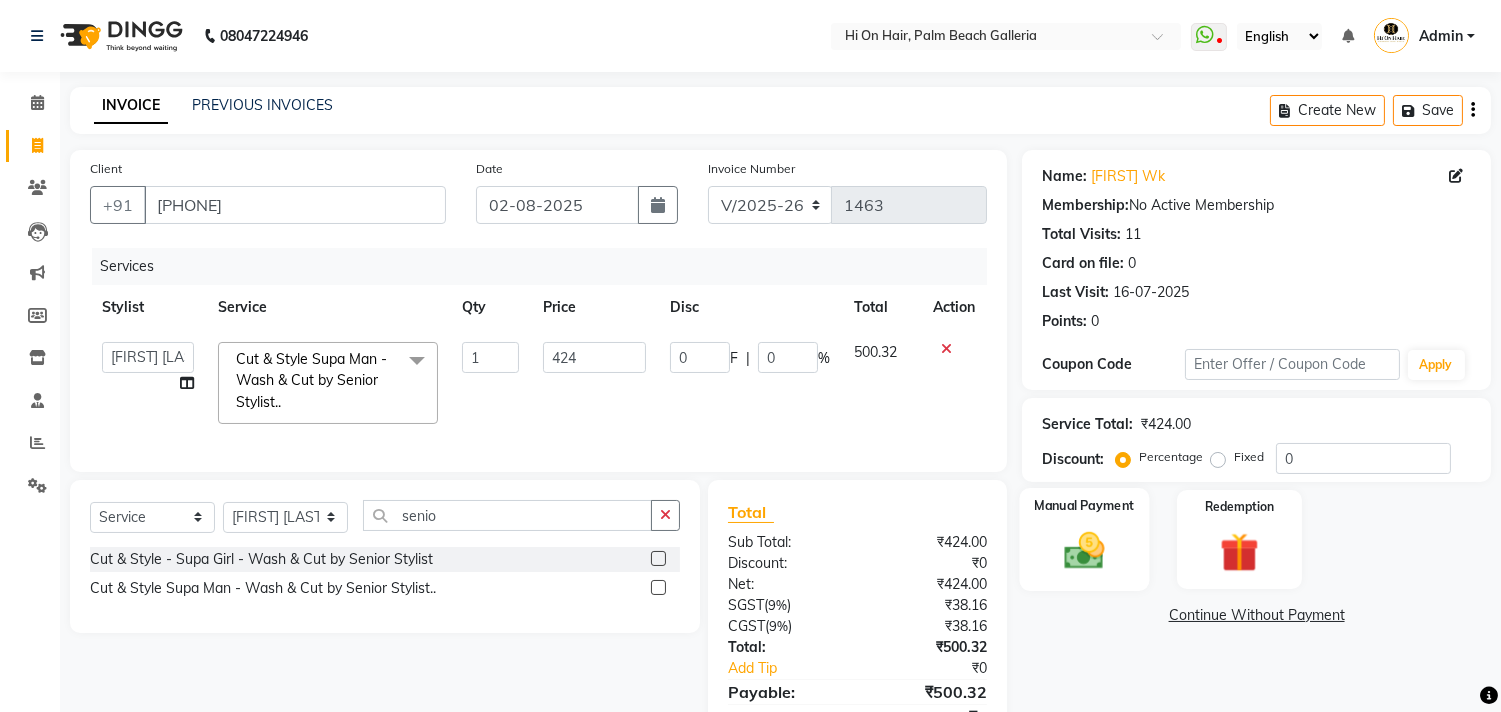 click 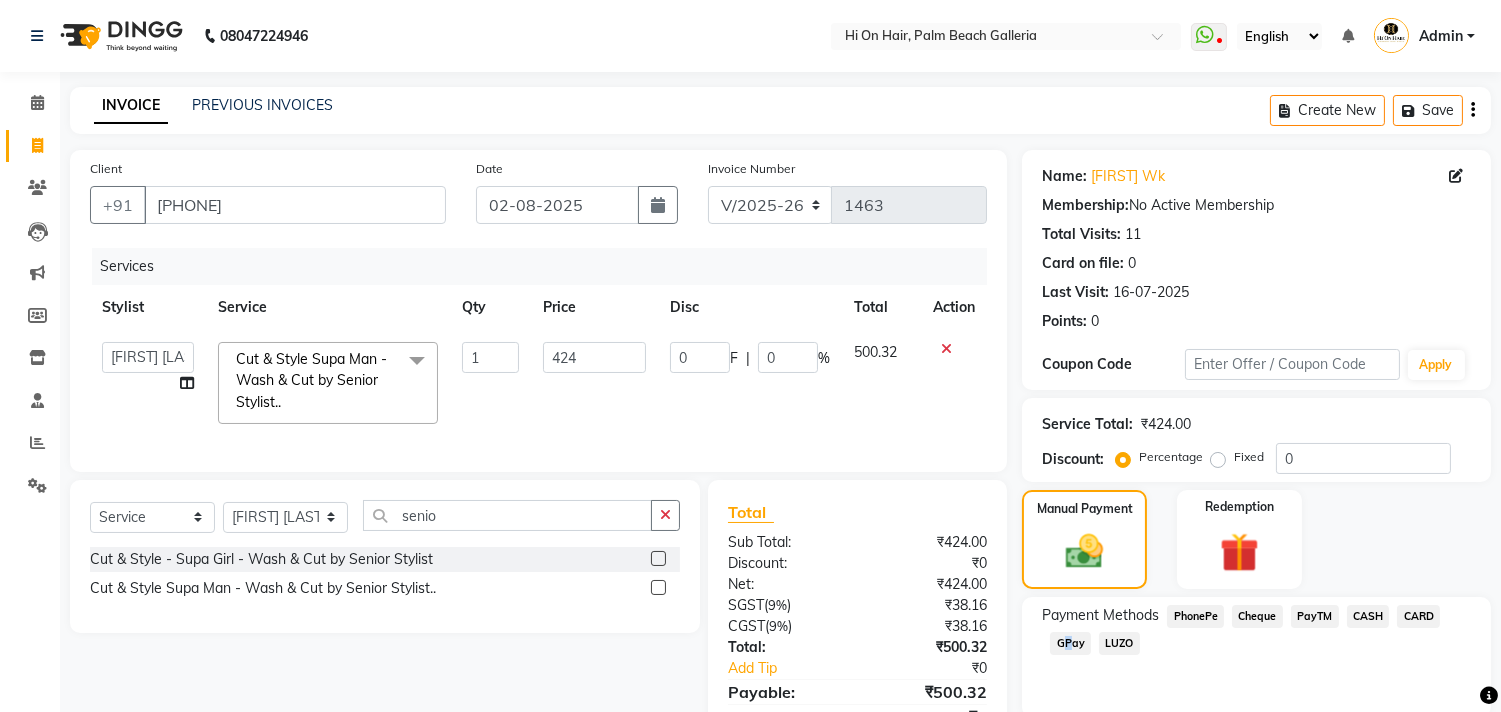 click on "GPay" 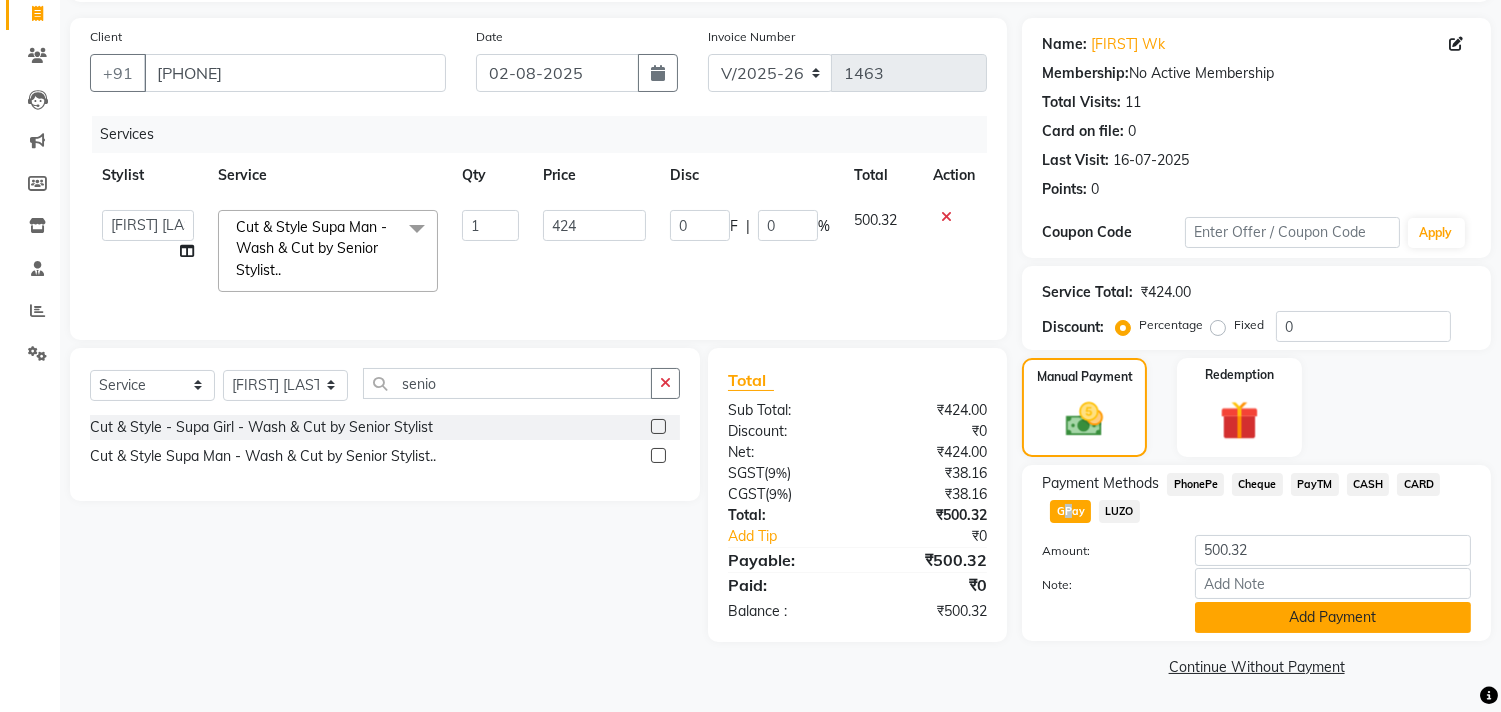 click on "Add Payment" 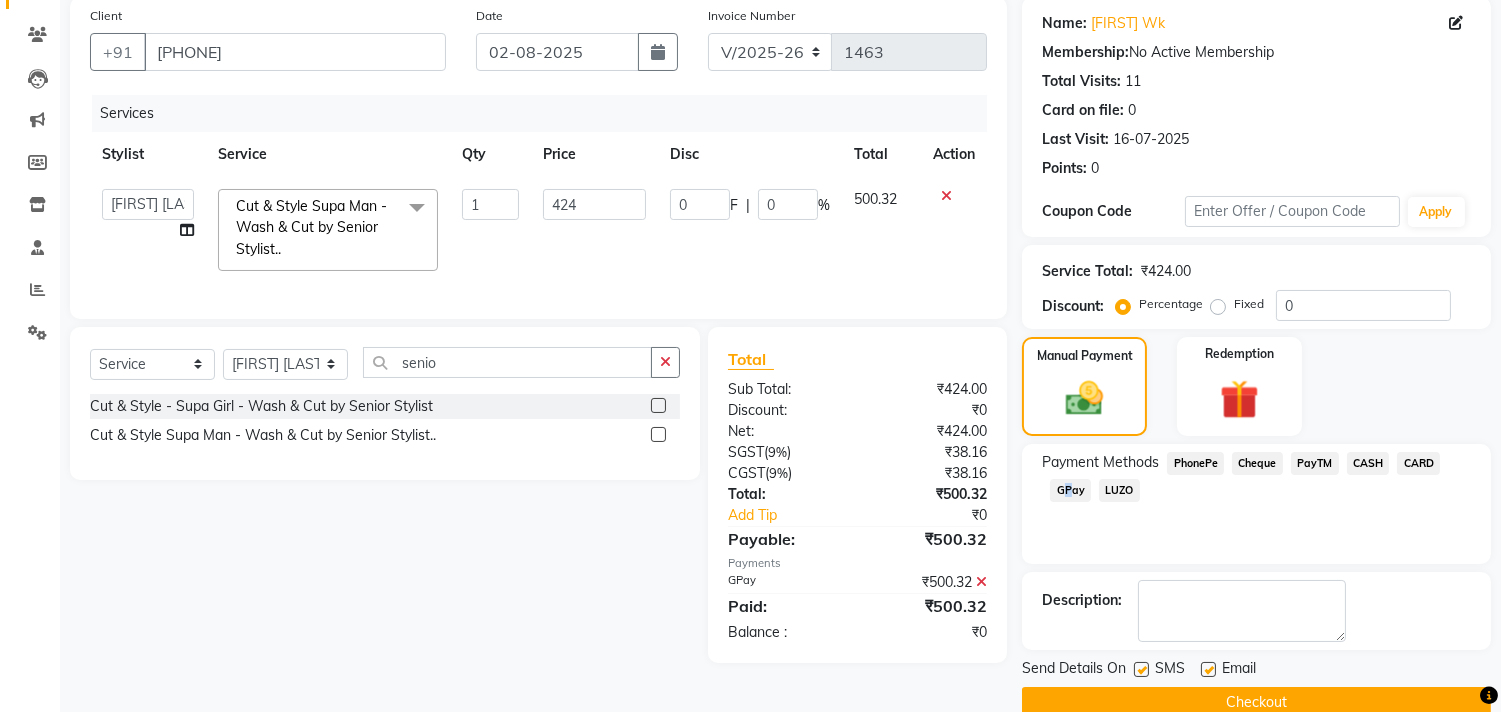 scroll, scrollTop: 187, scrollLeft: 0, axis: vertical 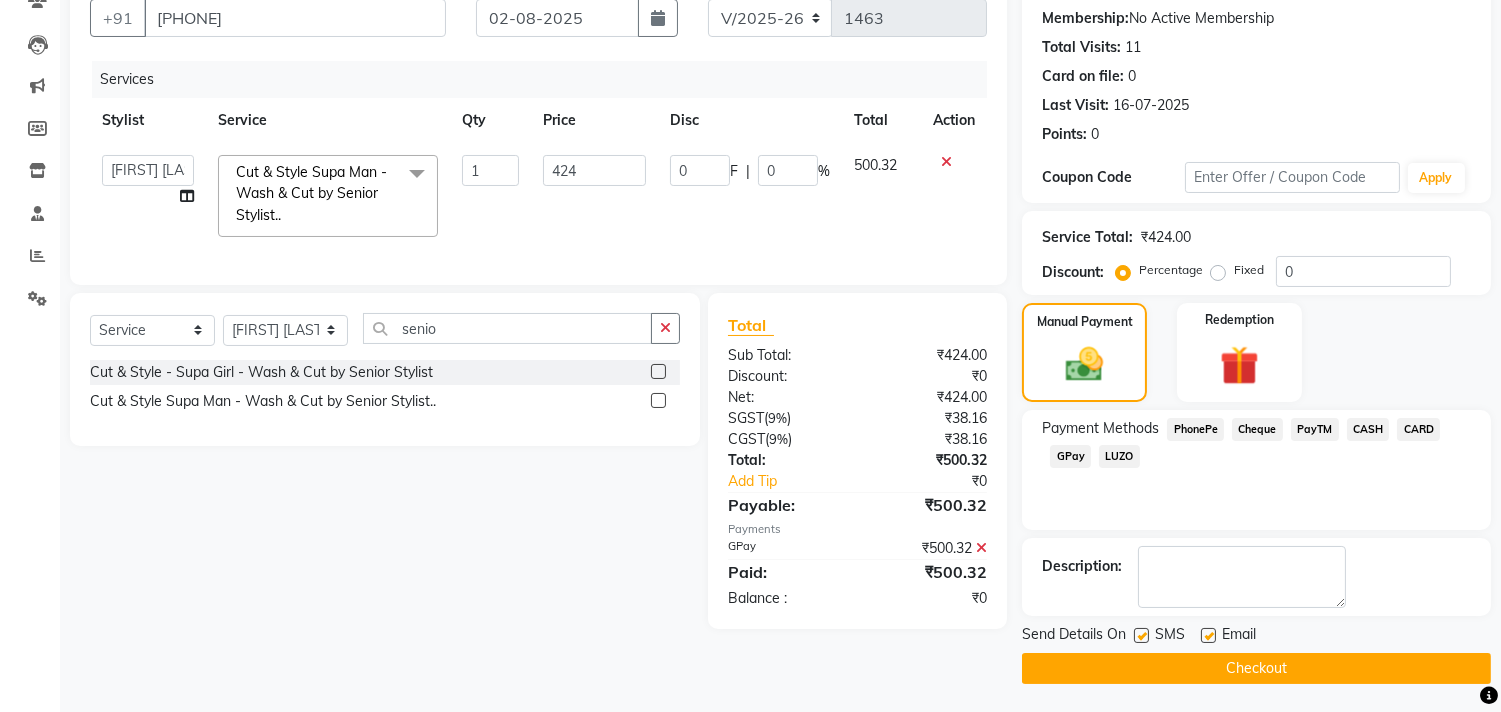 click 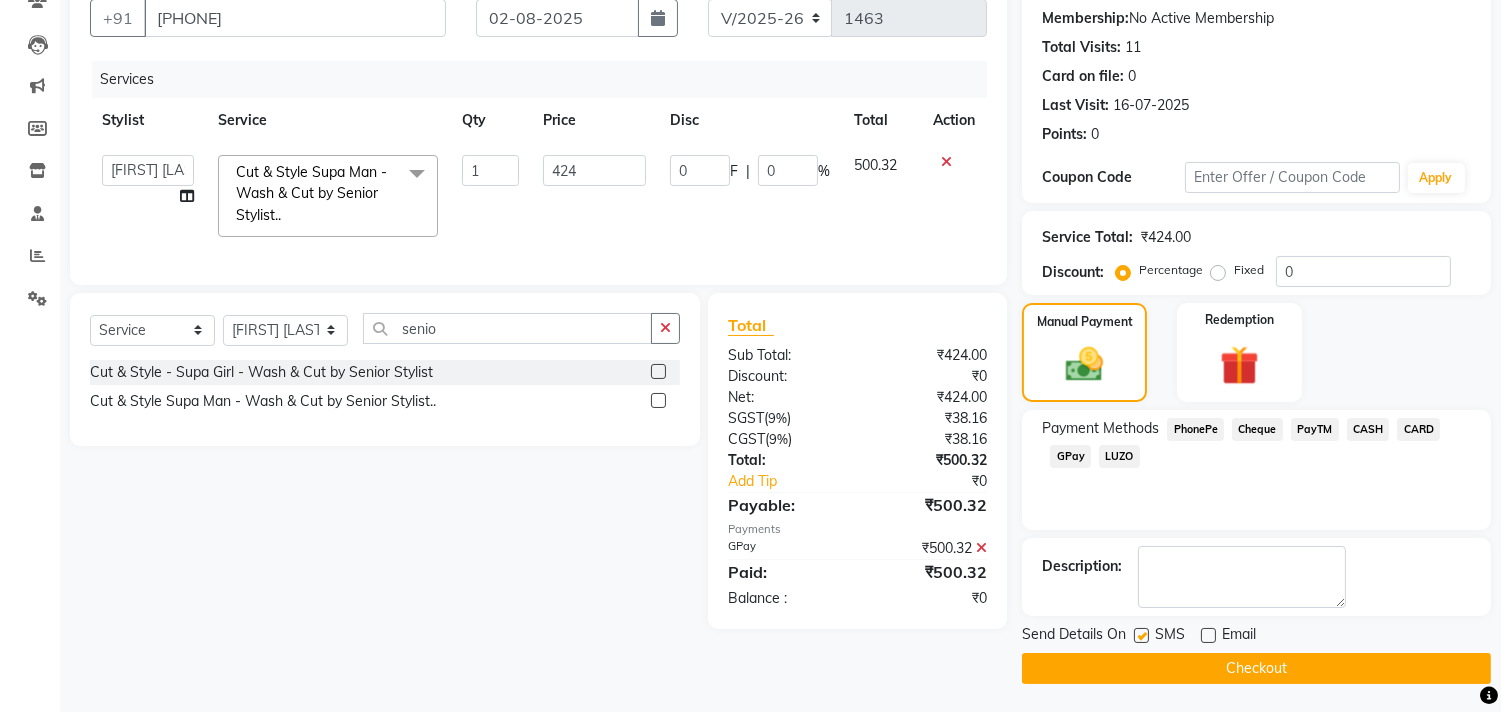 click on "Checkout" 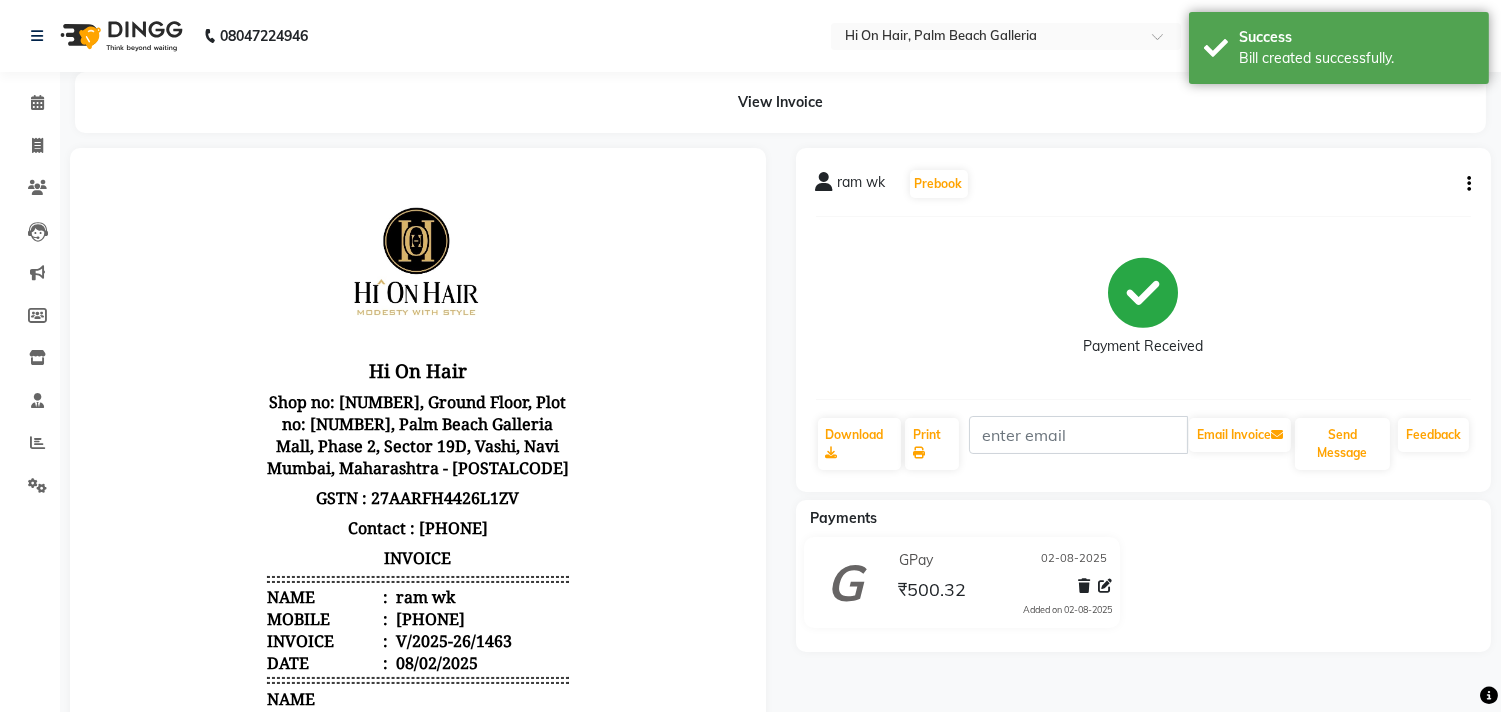 scroll, scrollTop: 0, scrollLeft: 0, axis: both 